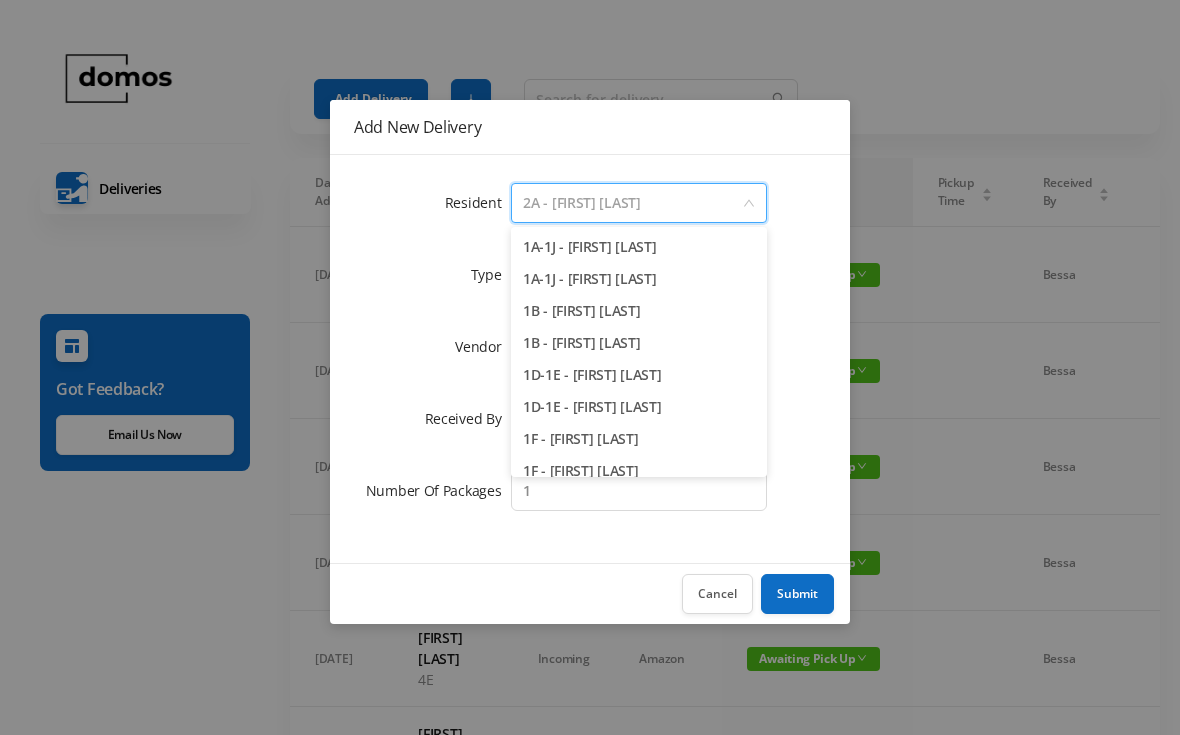 scroll, scrollTop: 0, scrollLeft: 0, axis: both 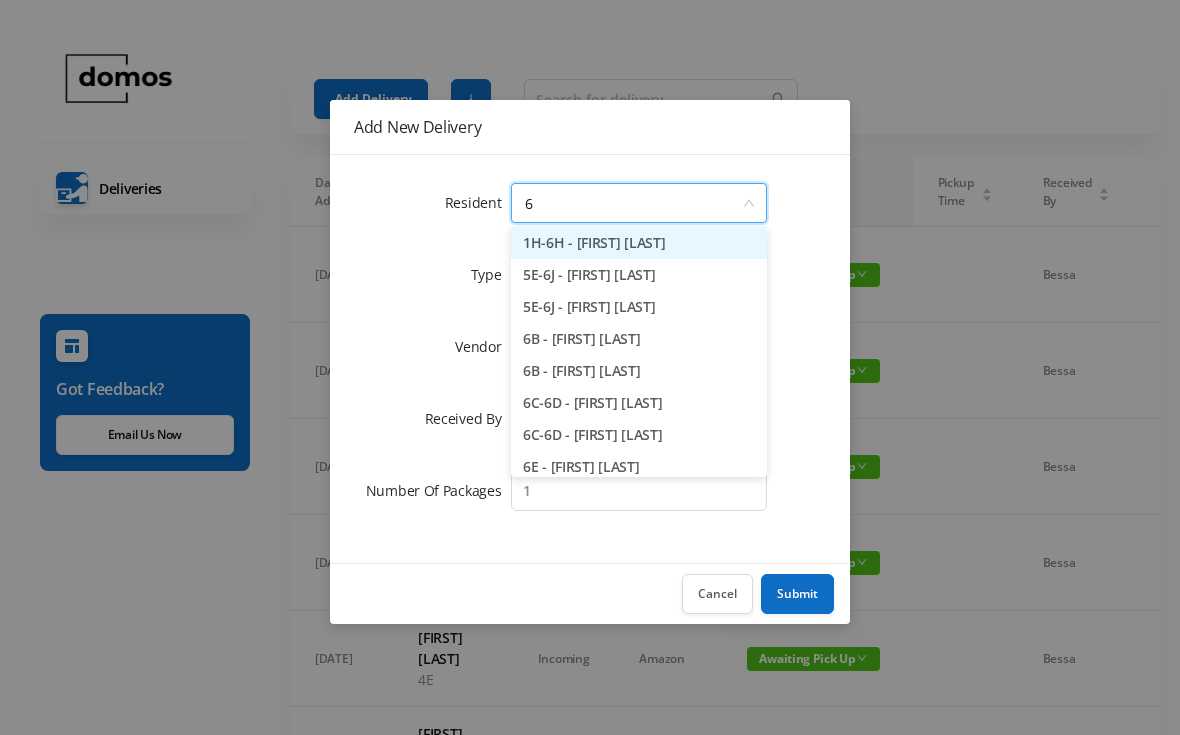 type on "6h" 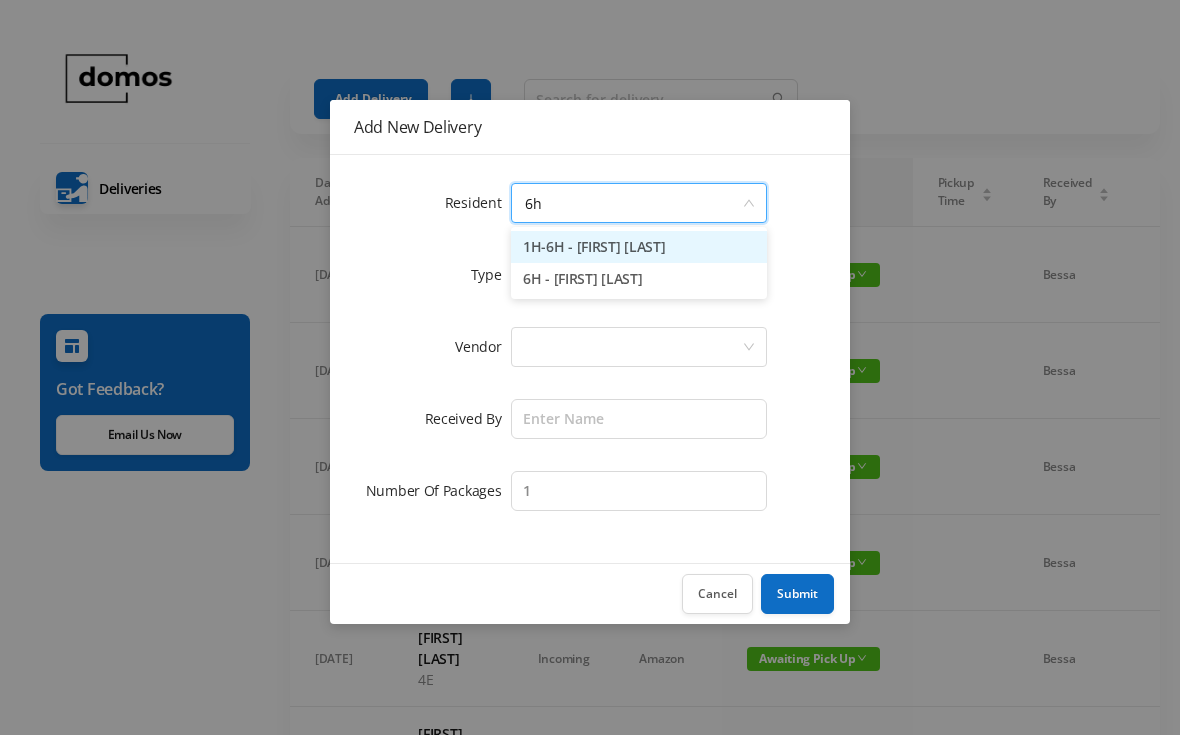 scroll, scrollTop: 0, scrollLeft: 0, axis: both 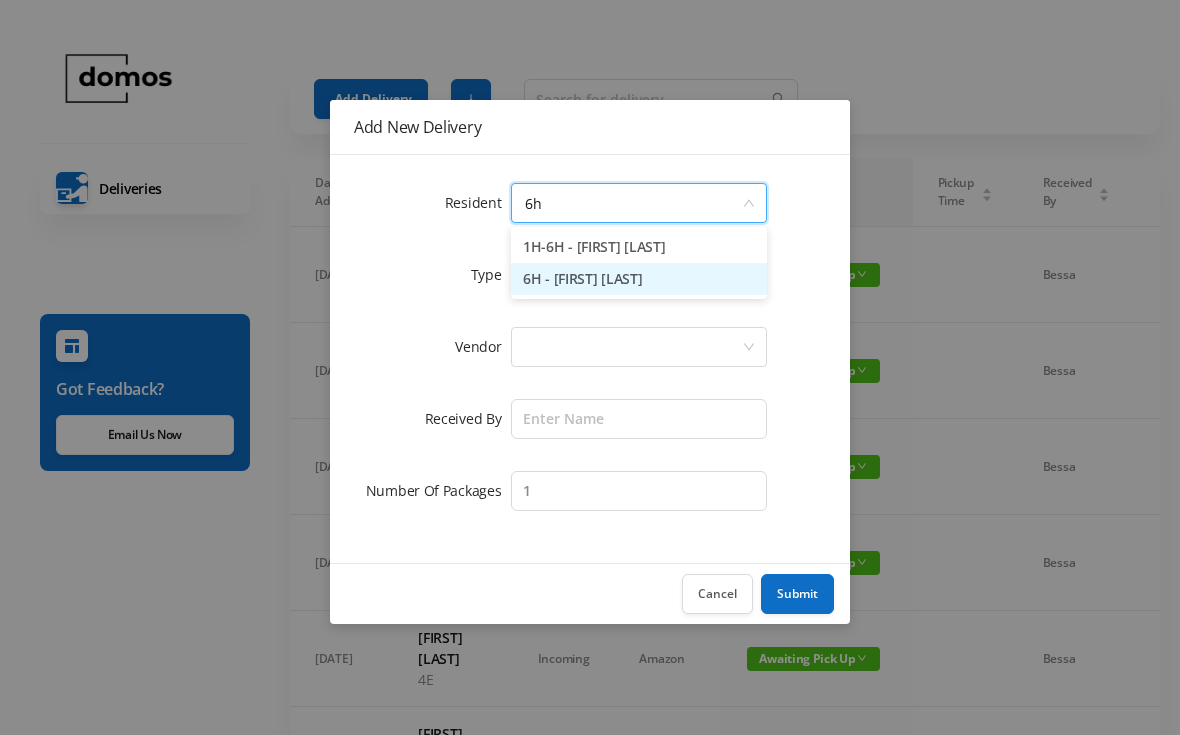 click on "6H - [FIRST] [LAST]" at bounding box center [639, 279] 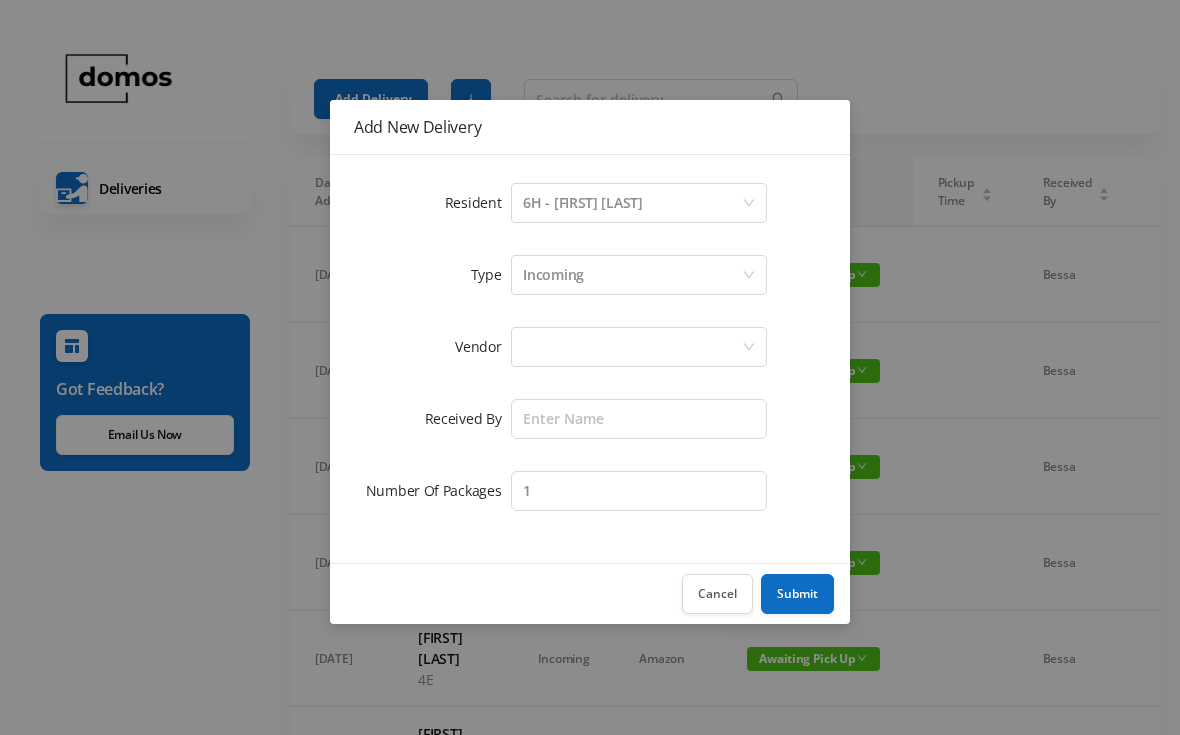 click at bounding box center (632, 347) 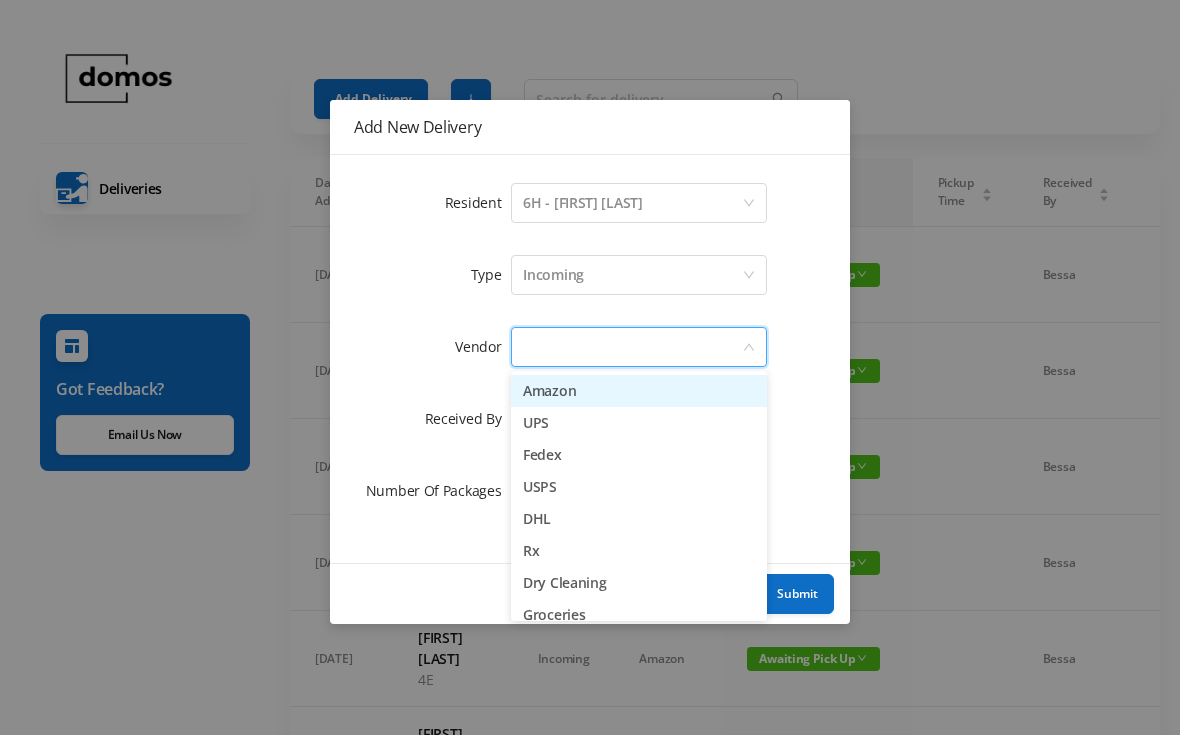 click on "Amazon" at bounding box center [639, 391] 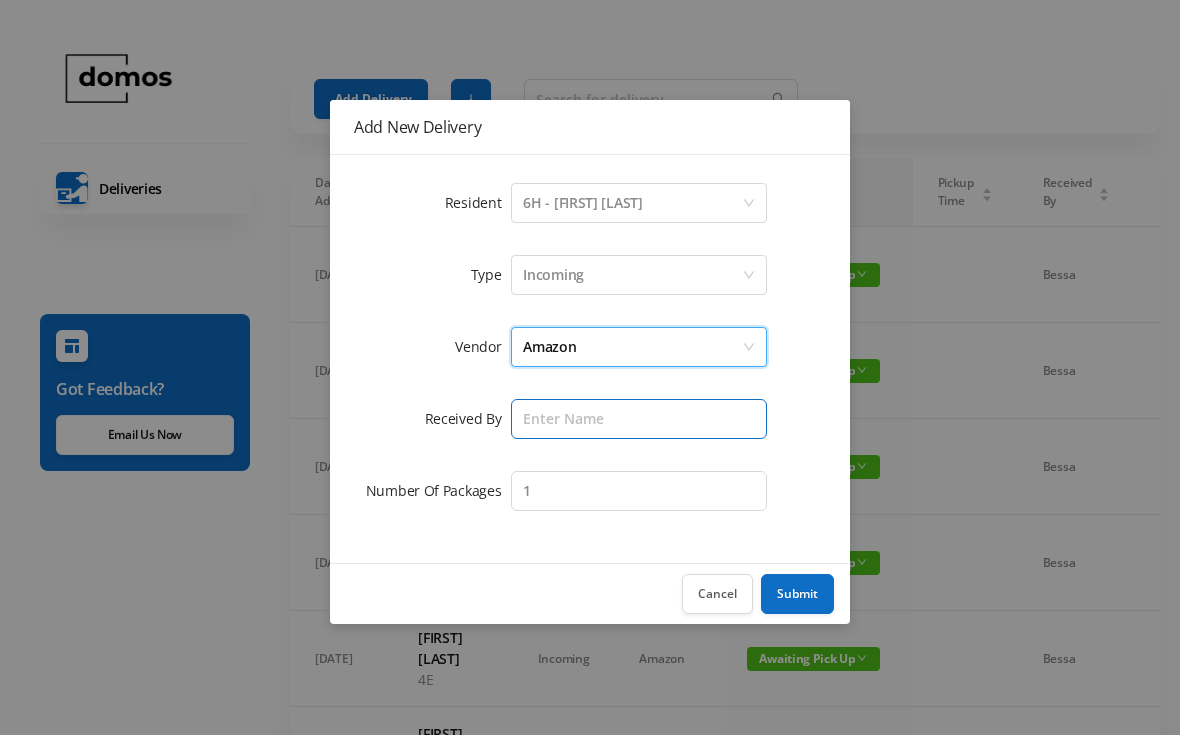 click at bounding box center [639, 419] 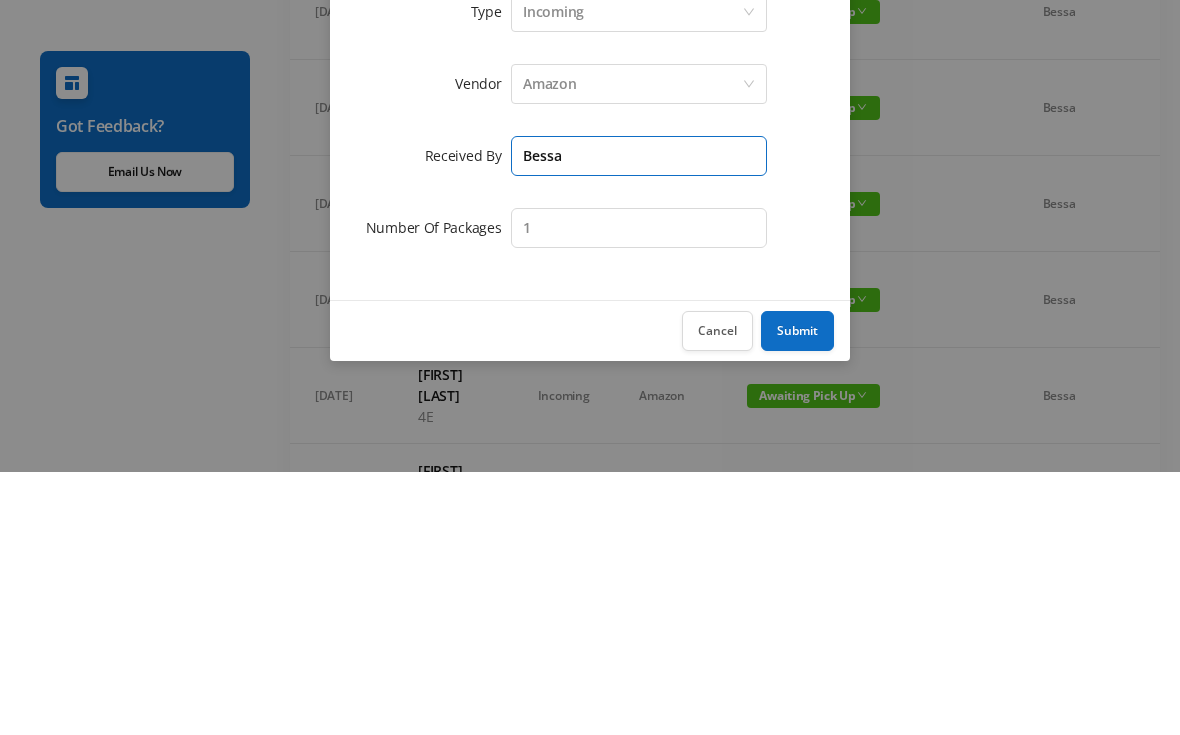 type on "Bessa" 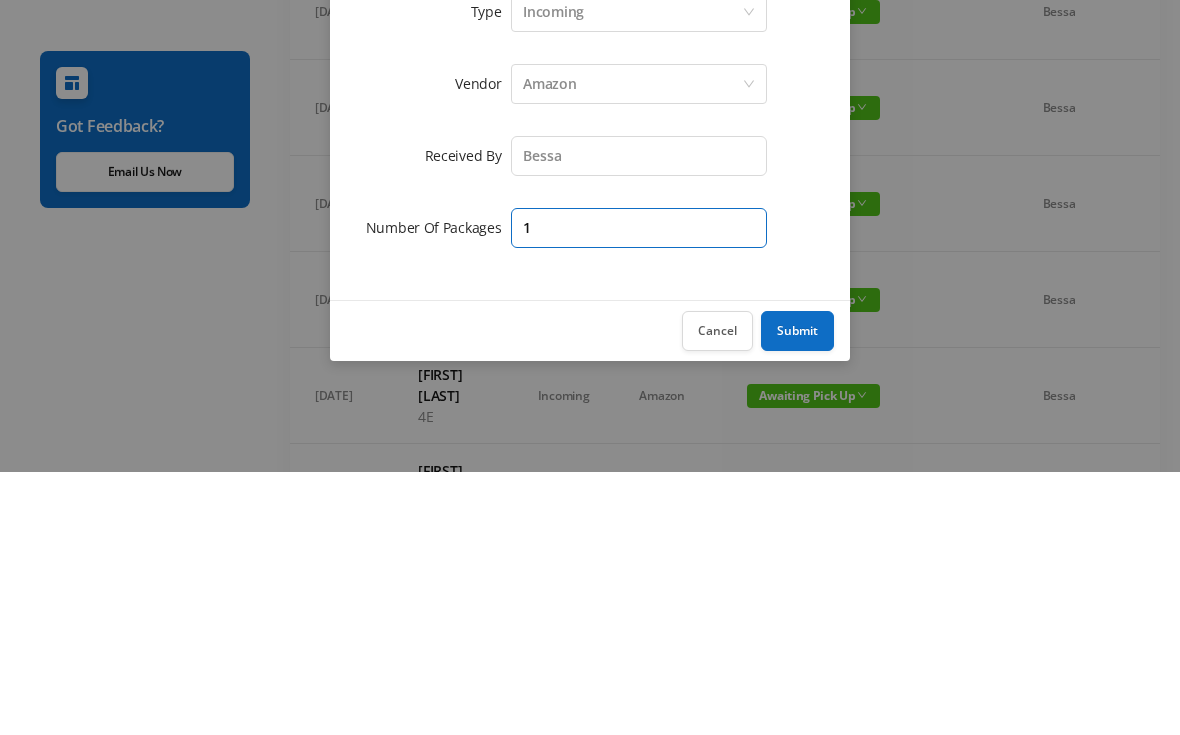 click on "1" at bounding box center (639, 491) 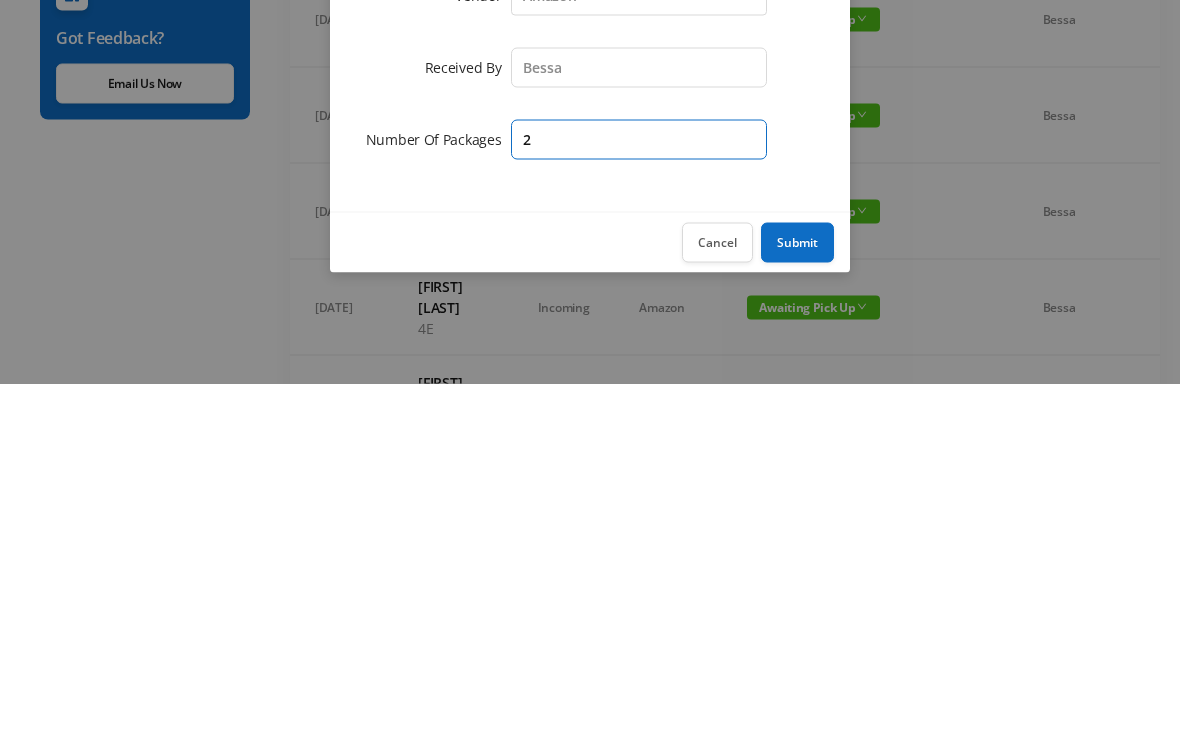 type on "2" 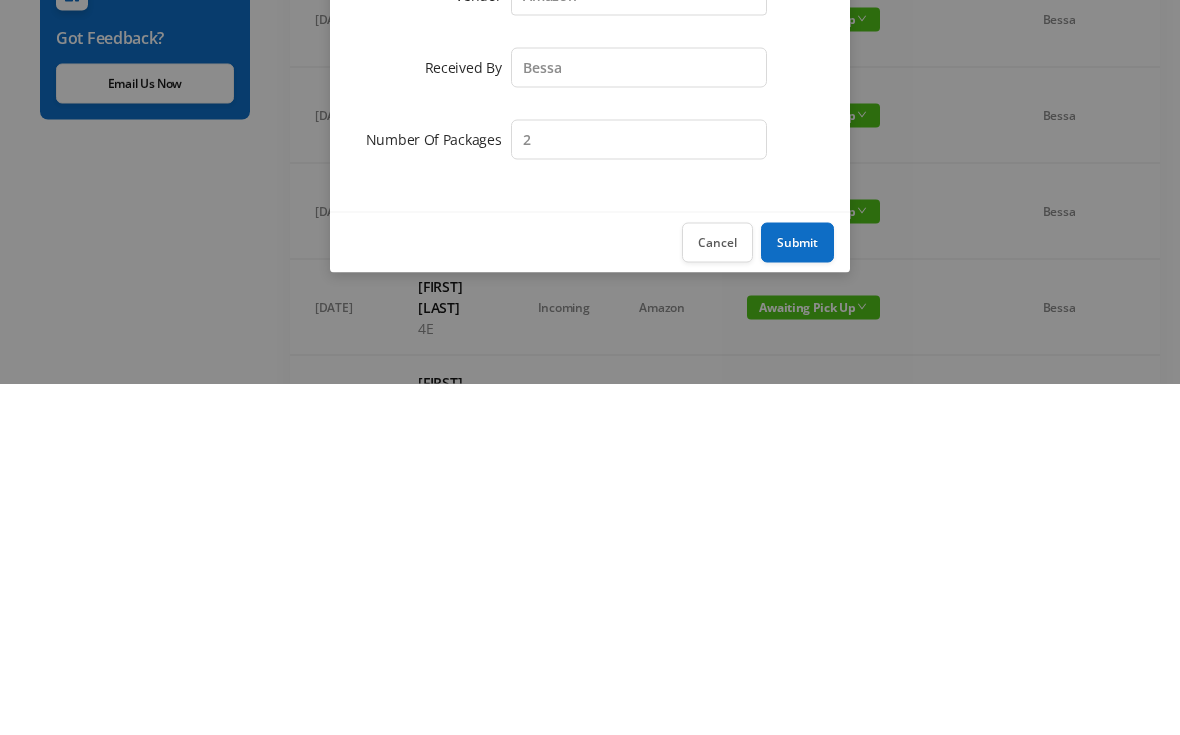 click on "Submit" at bounding box center (797, 594) 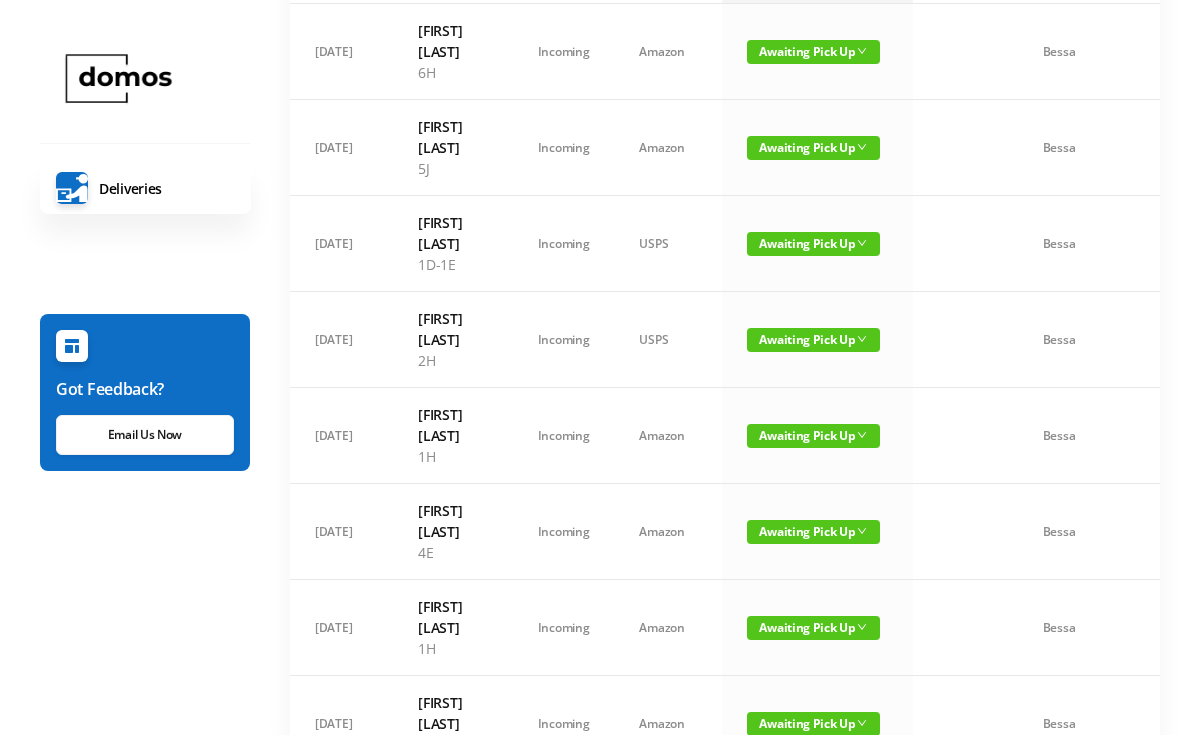 scroll, scrollTop: 0, scrollLeft: 0, axis: both 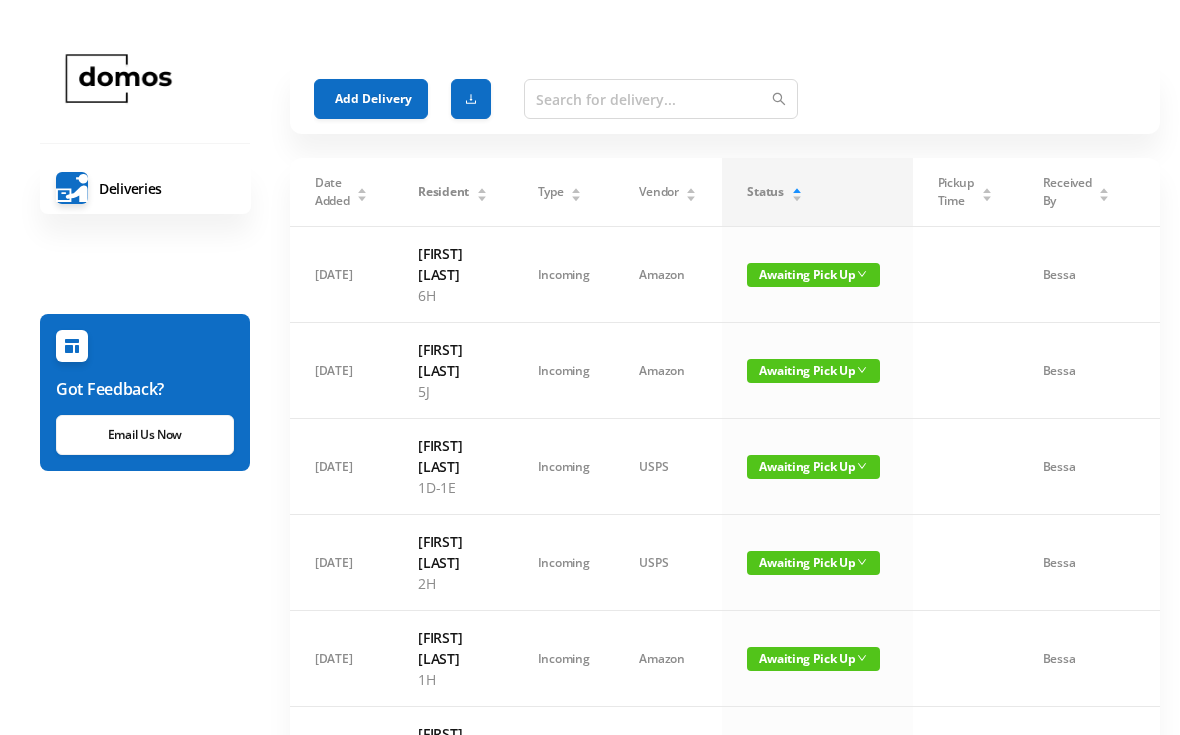 click on "Add Delivery" at bounding box center (371, 99) 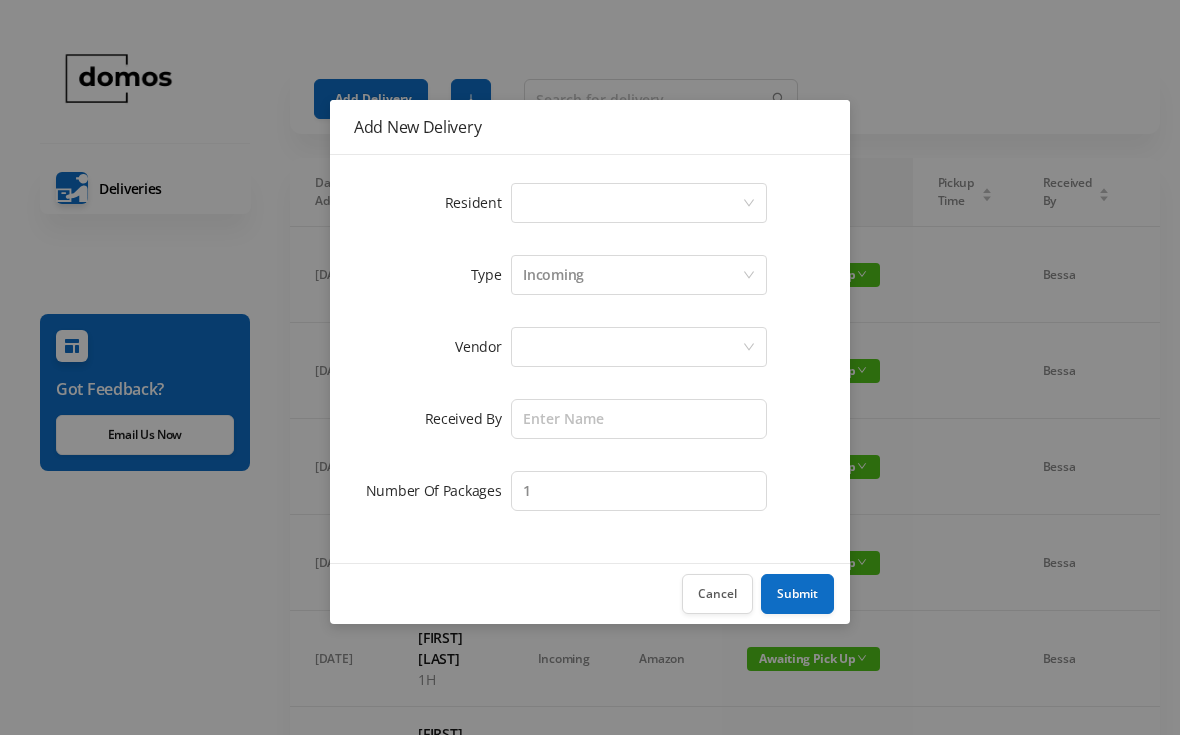 click on "Select a person" at bounding box center (632, 203) 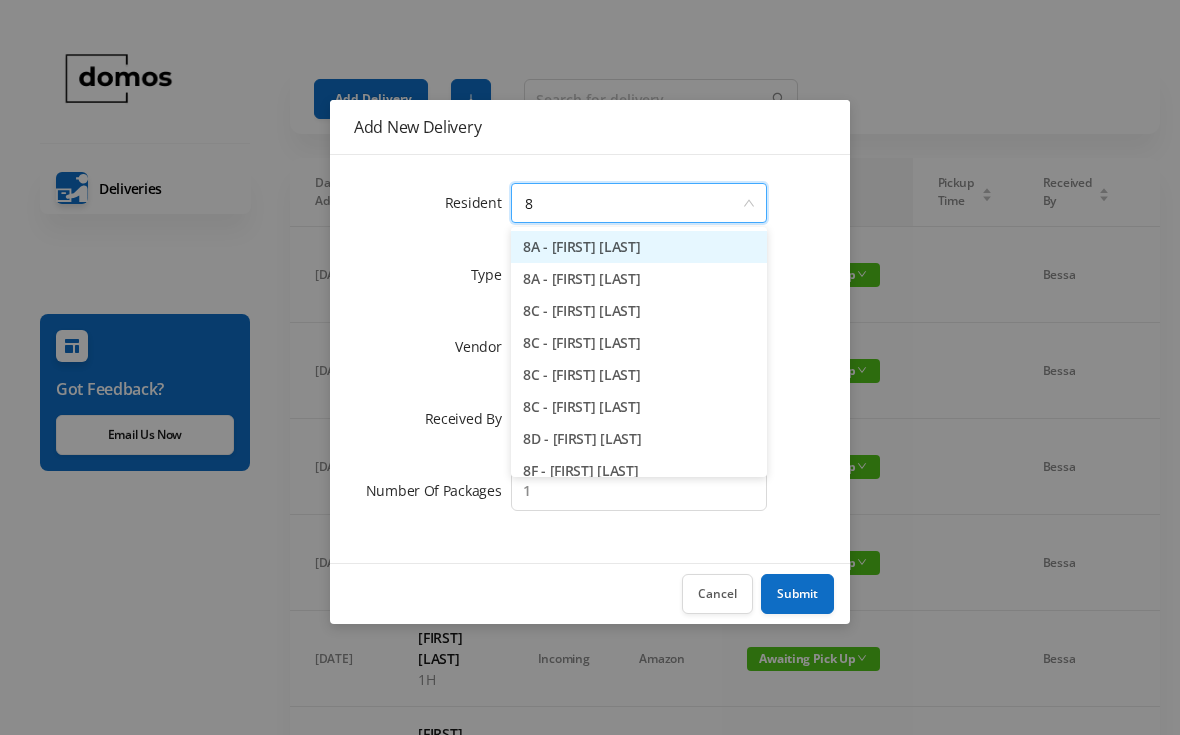 type on "8h" 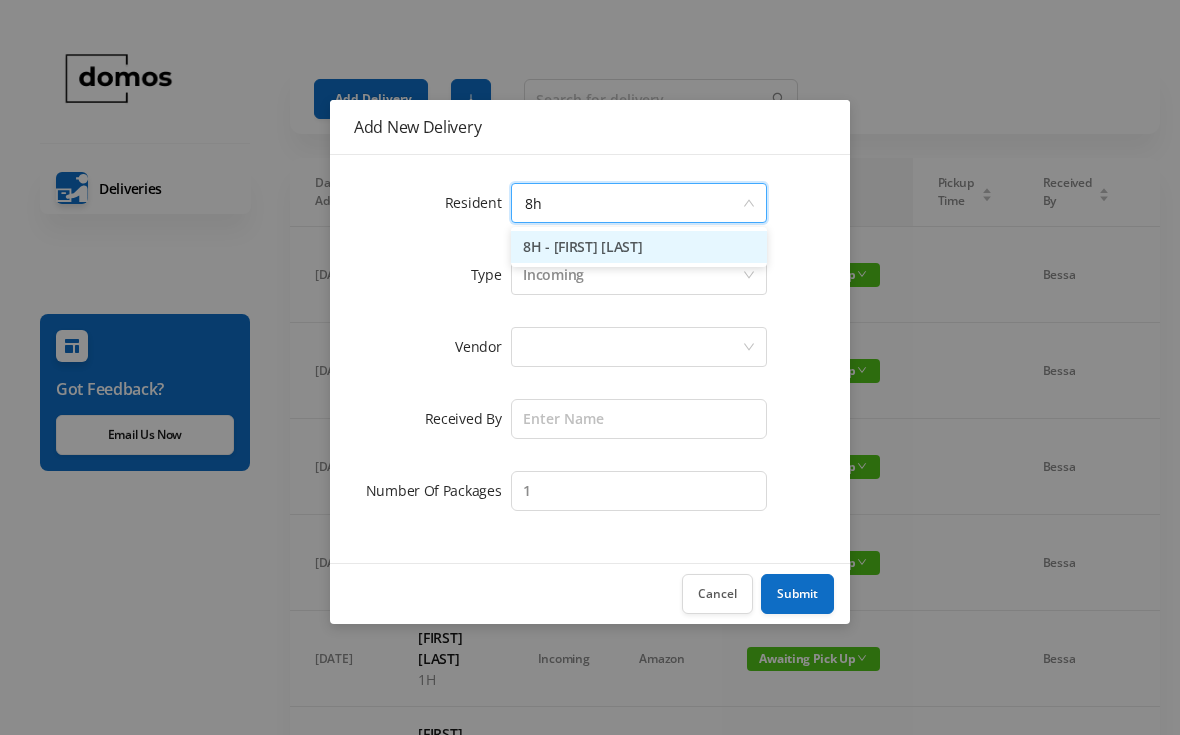 click on "8H - [FIRST] [LAST]" at bounding box center (639, 247) 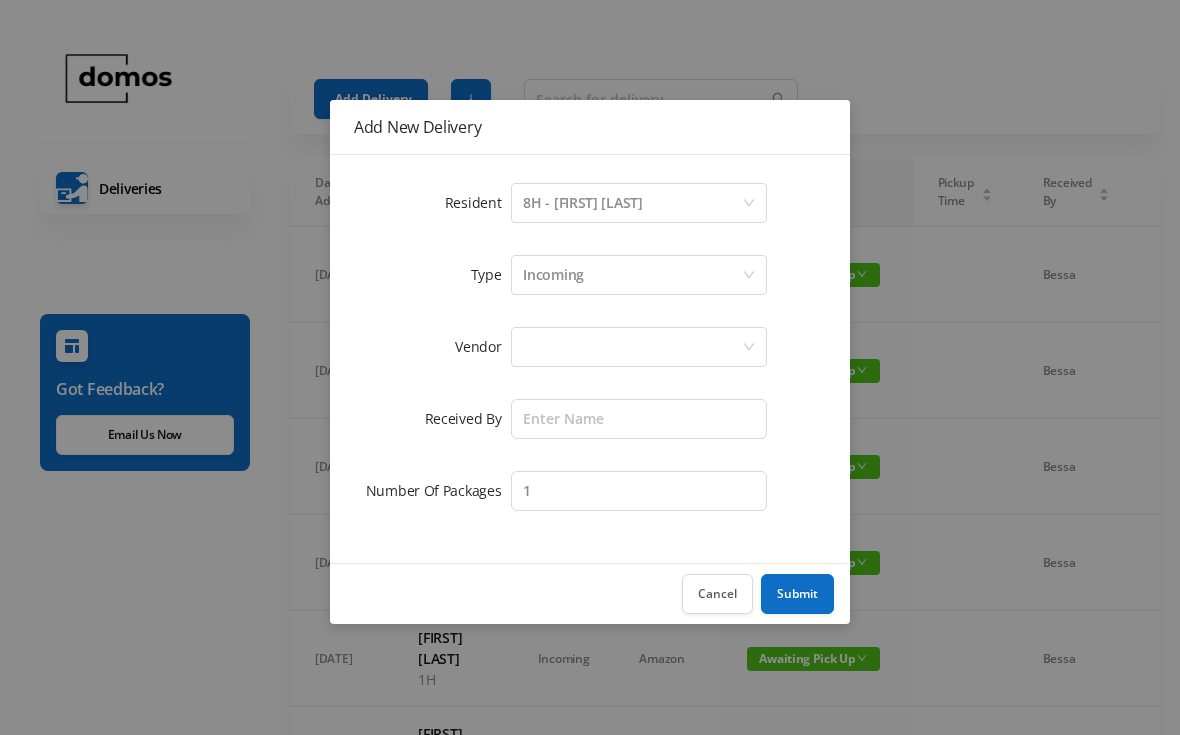 click at bounding box center (632, 347) 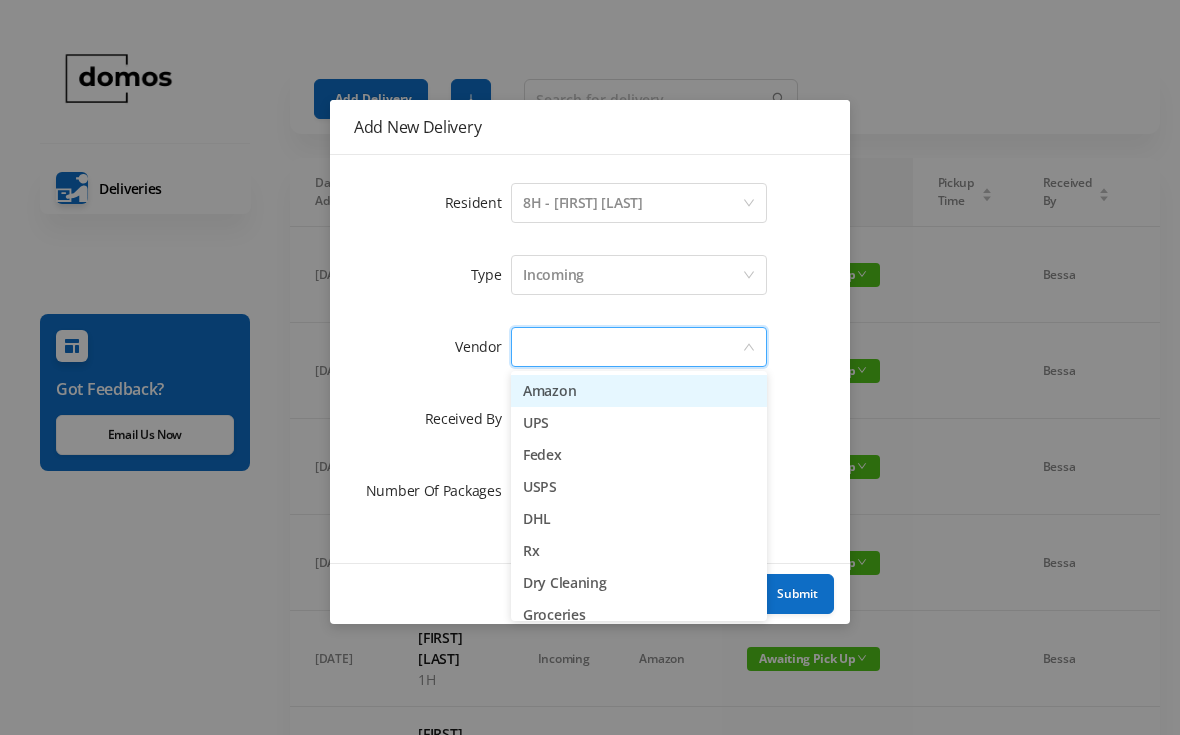 click on "Amazon" at bounding box center [639, 391] 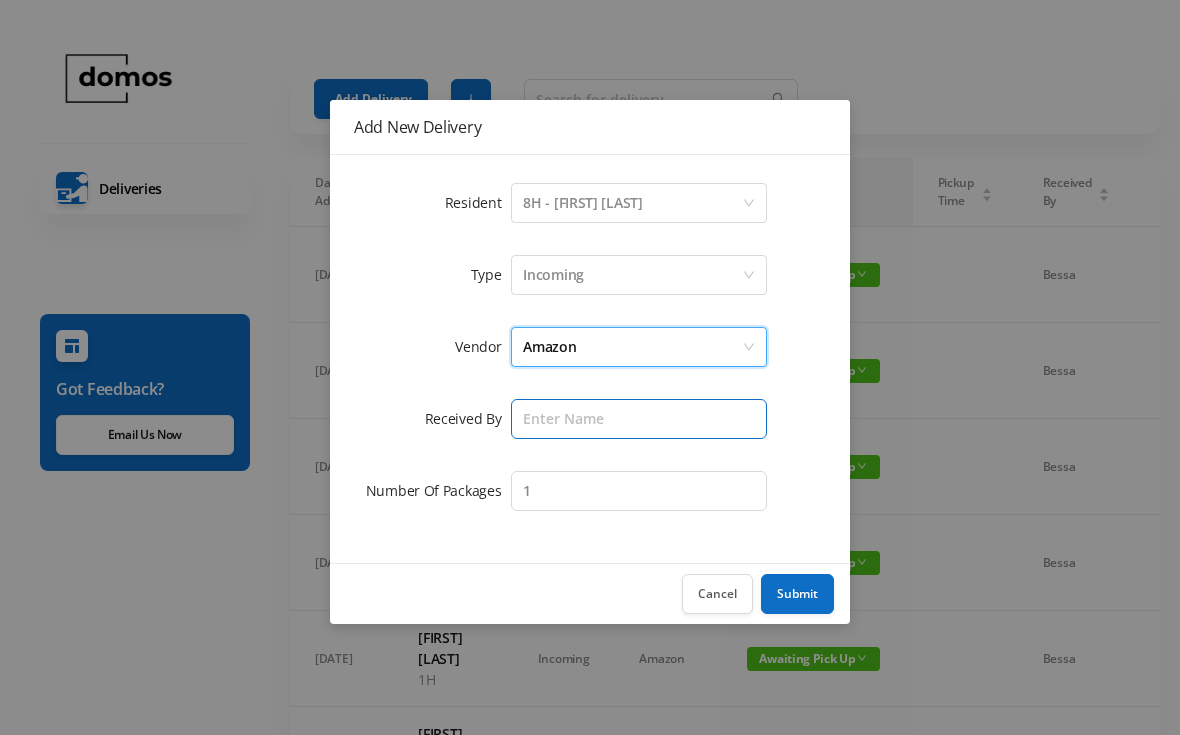 click at bounding box center (639, 419) 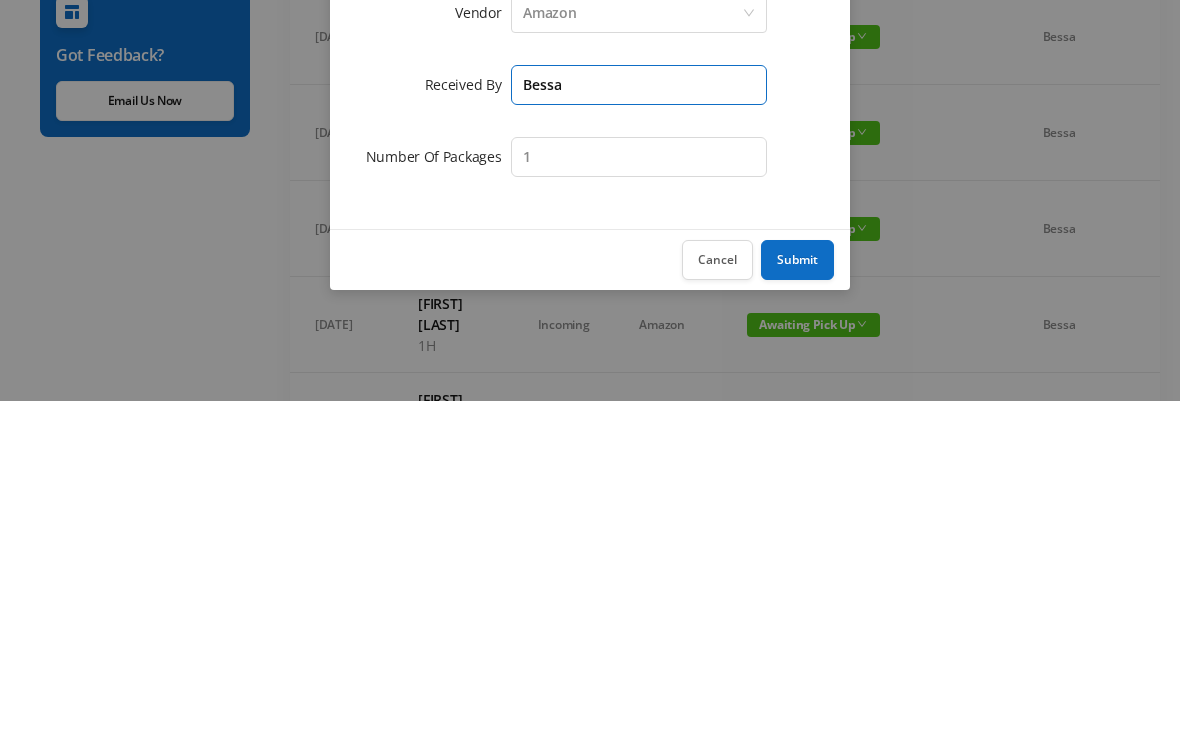 type on "Bessa" 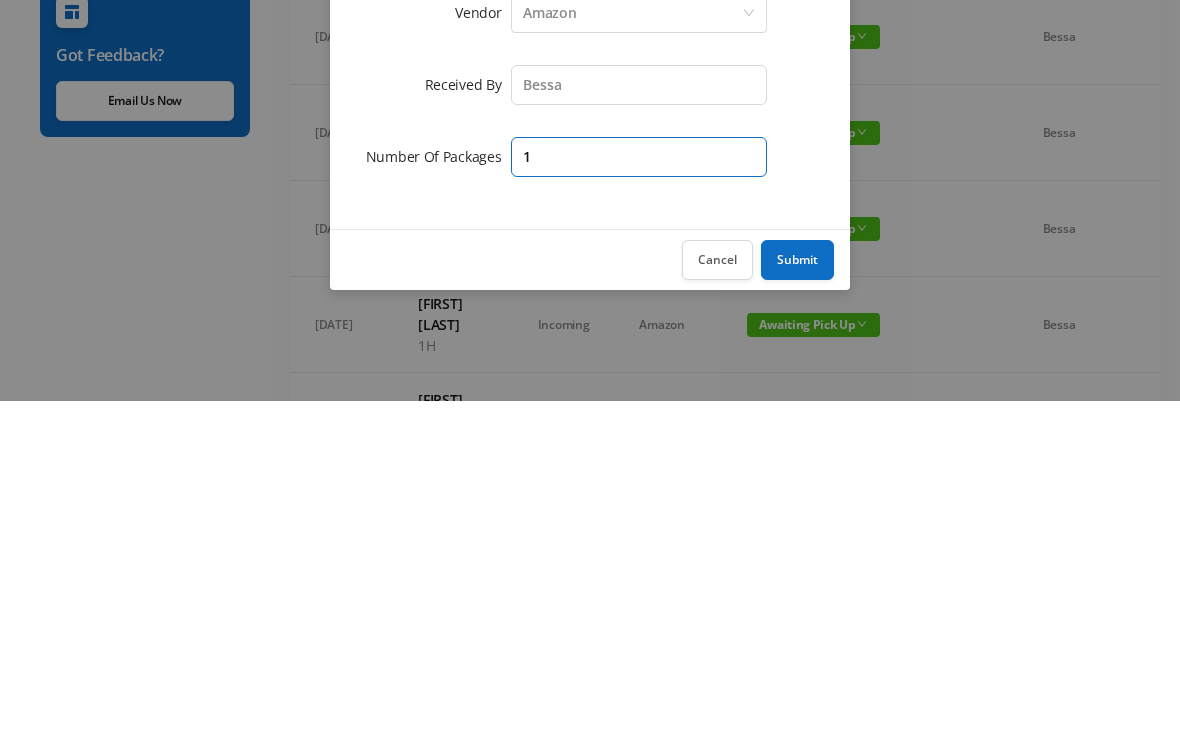 click on "1" at bounding box center [639, 491] 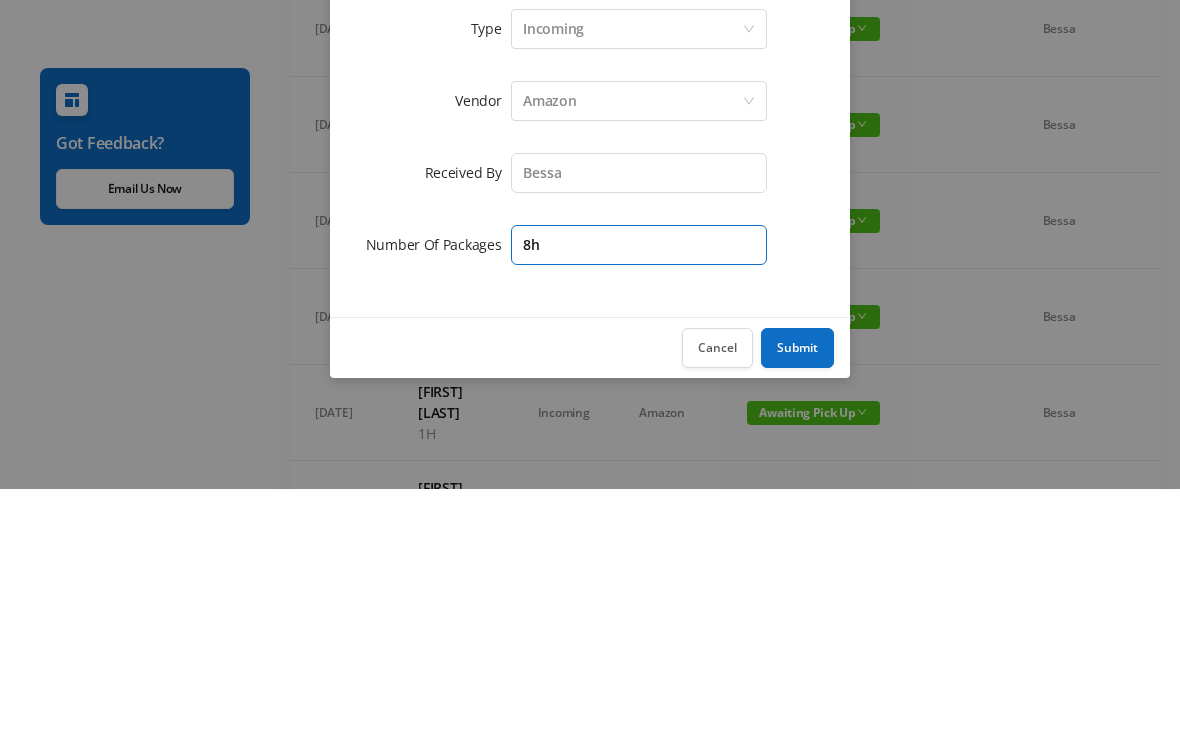 click on "8h" at bounding box center (639, 491) 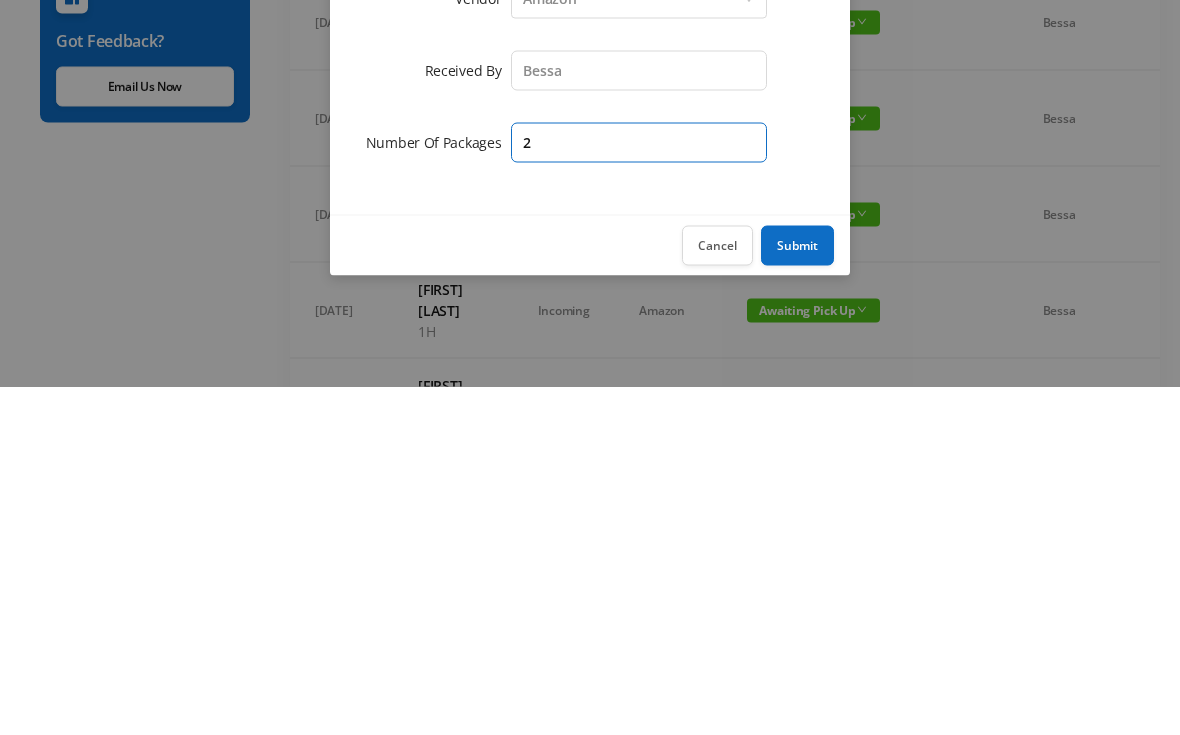 type on "2" 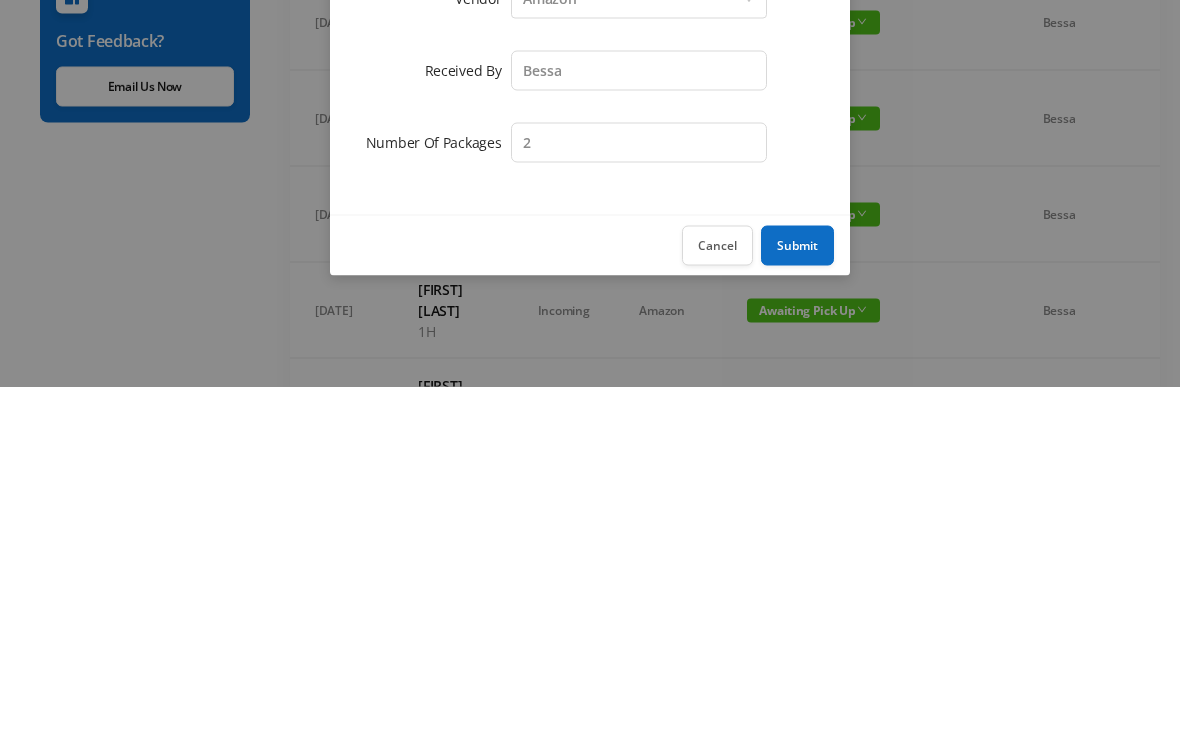 click on "Submit" at bounding box center [797, 594] 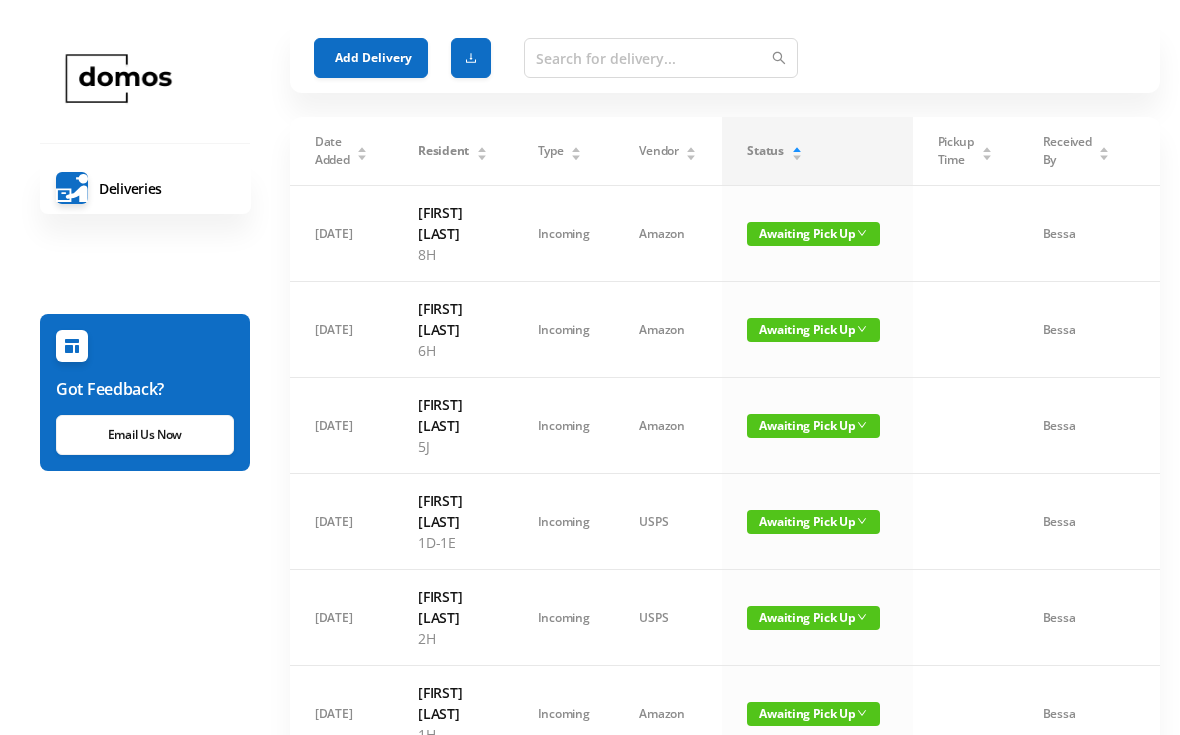 scroll, scrollTop: 0, scrollLeft: 0, axis: both 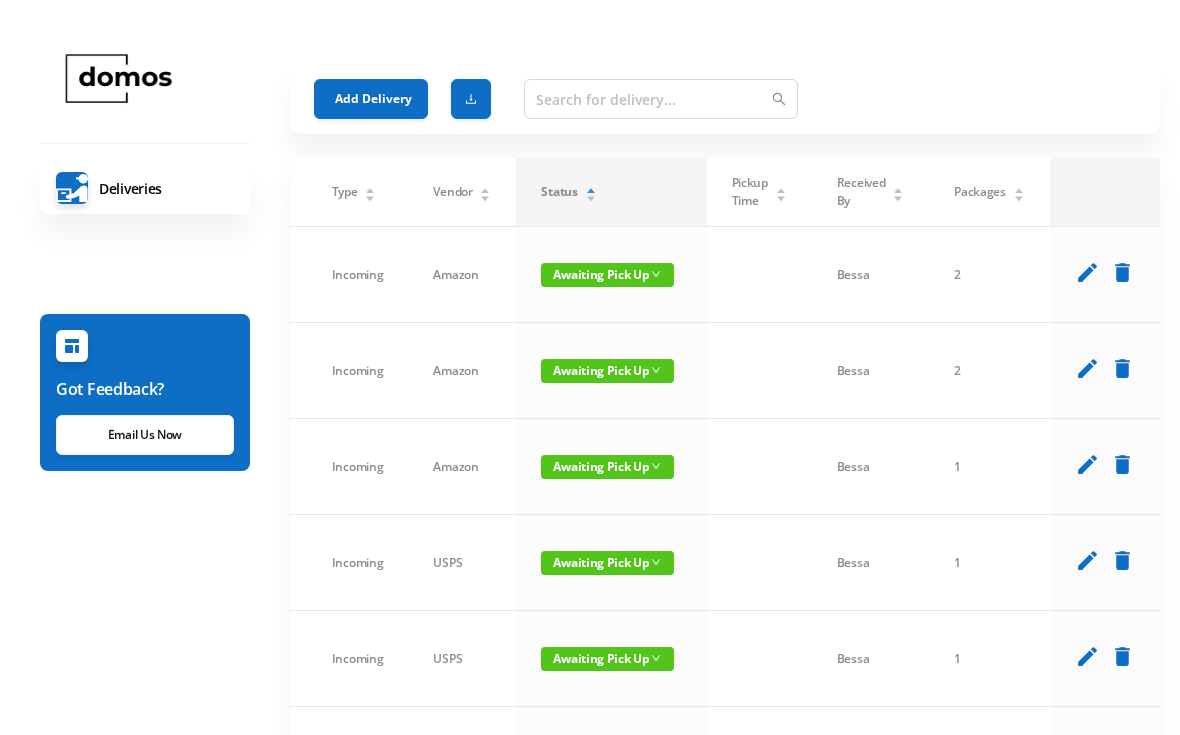 click on "delete" at bounding box center (1122, 368) 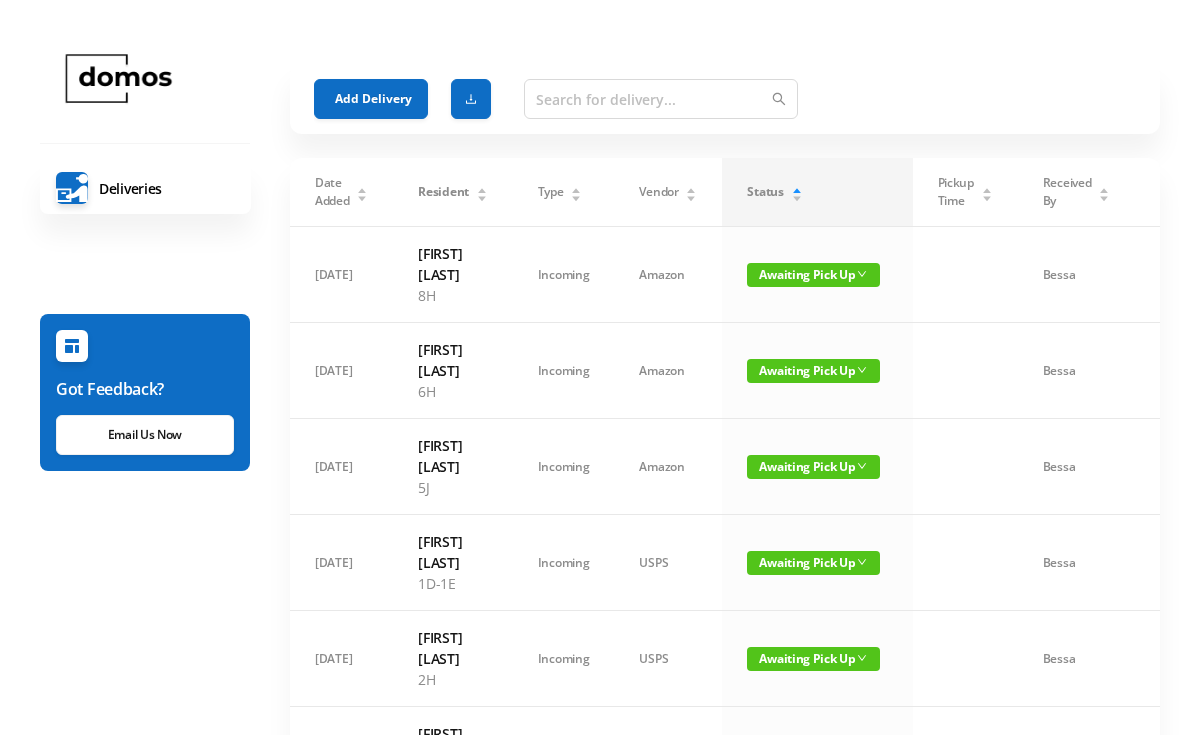 scroll, scrollTop: 0, scrollLeft: 0, axis: both 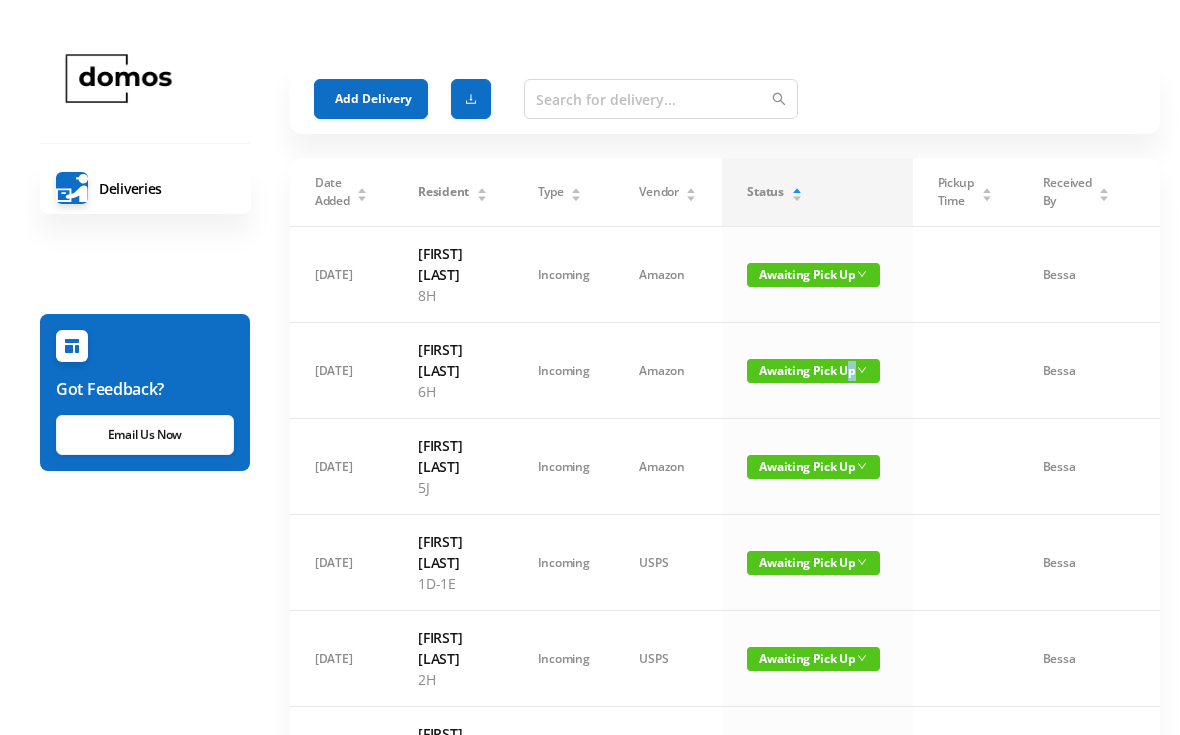 click on "Amazon" at bounding box center (668, 371) 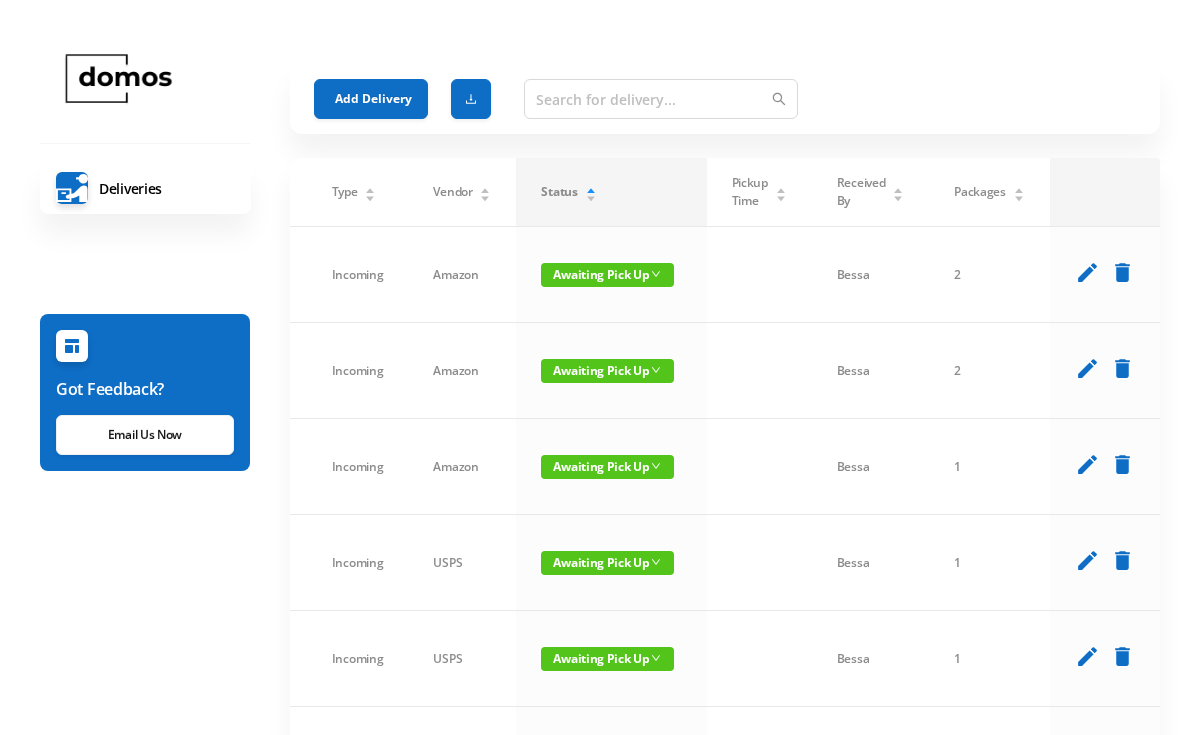scroll, scrollTop: 0, scrollLeft: 225, axis: horizontal 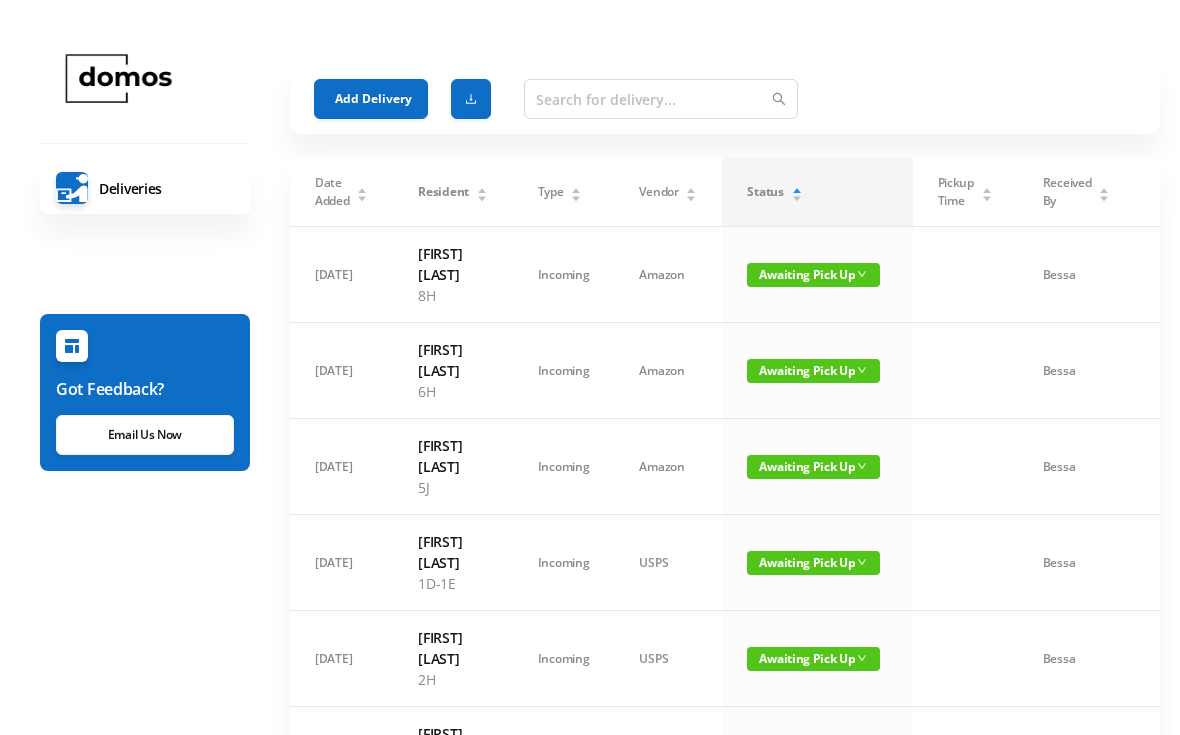 click on "Add Delivery" at bounding box center (371, 99) 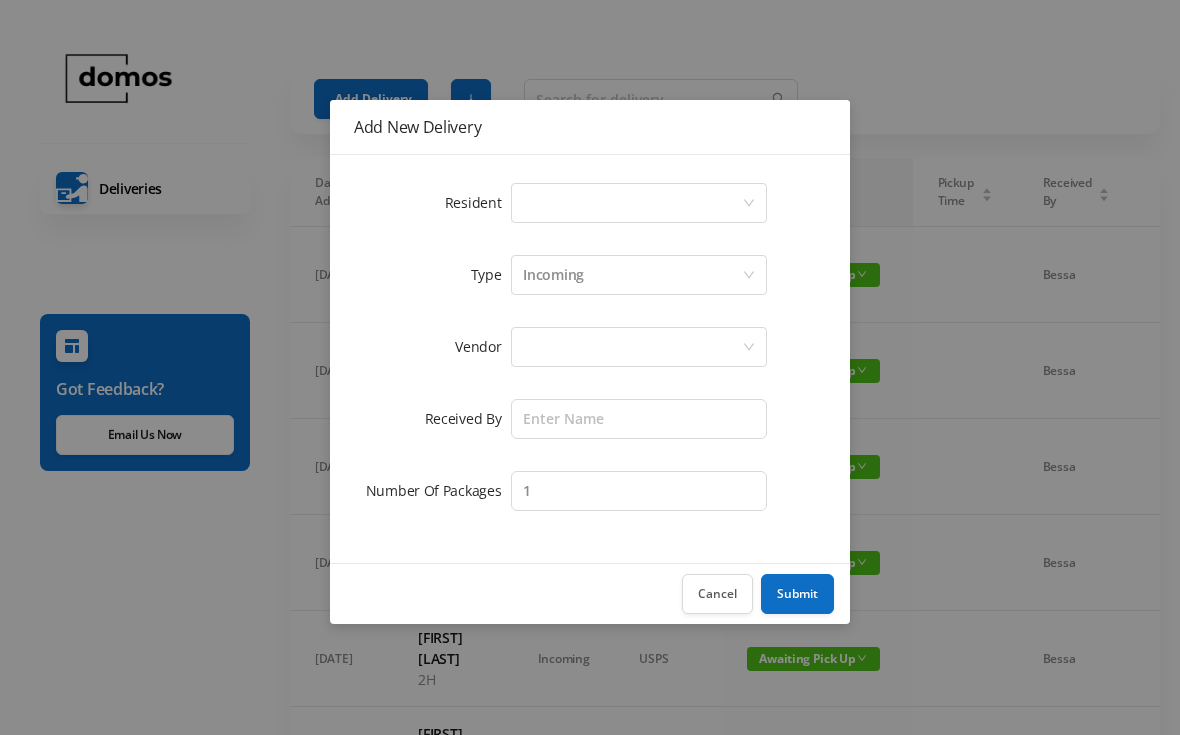 click on "Select a person" at bounding box center (632, 203) 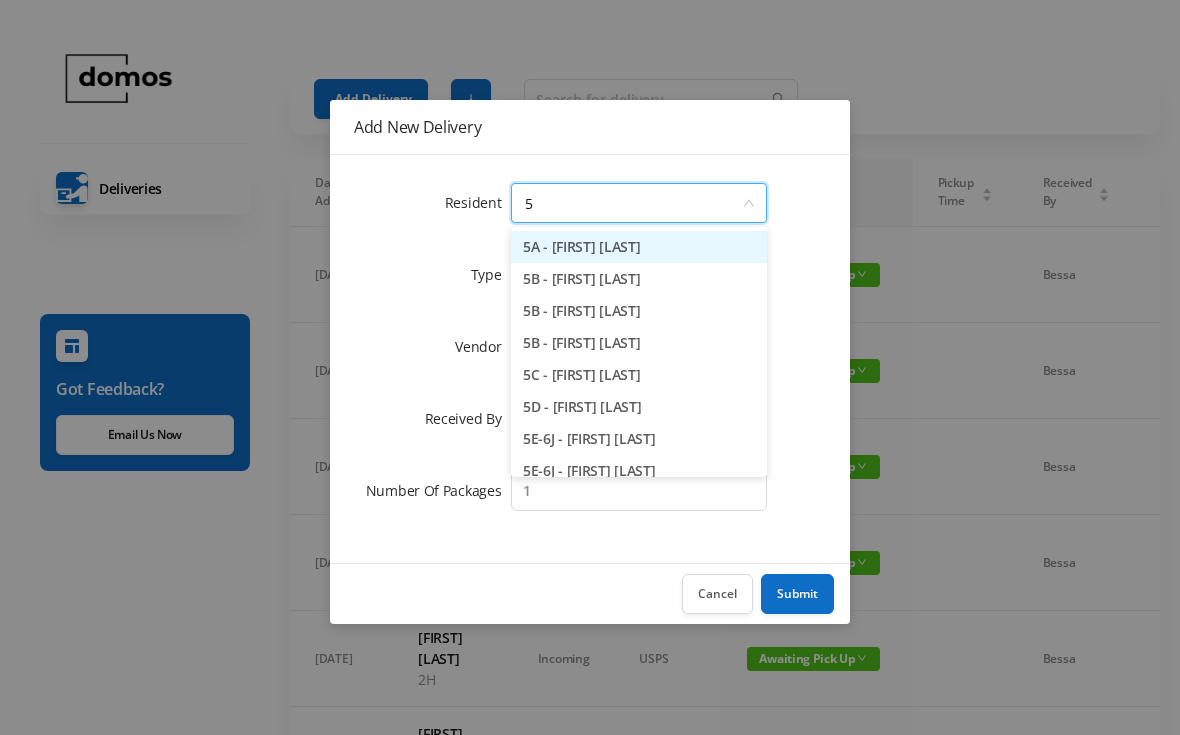 type on "5b" 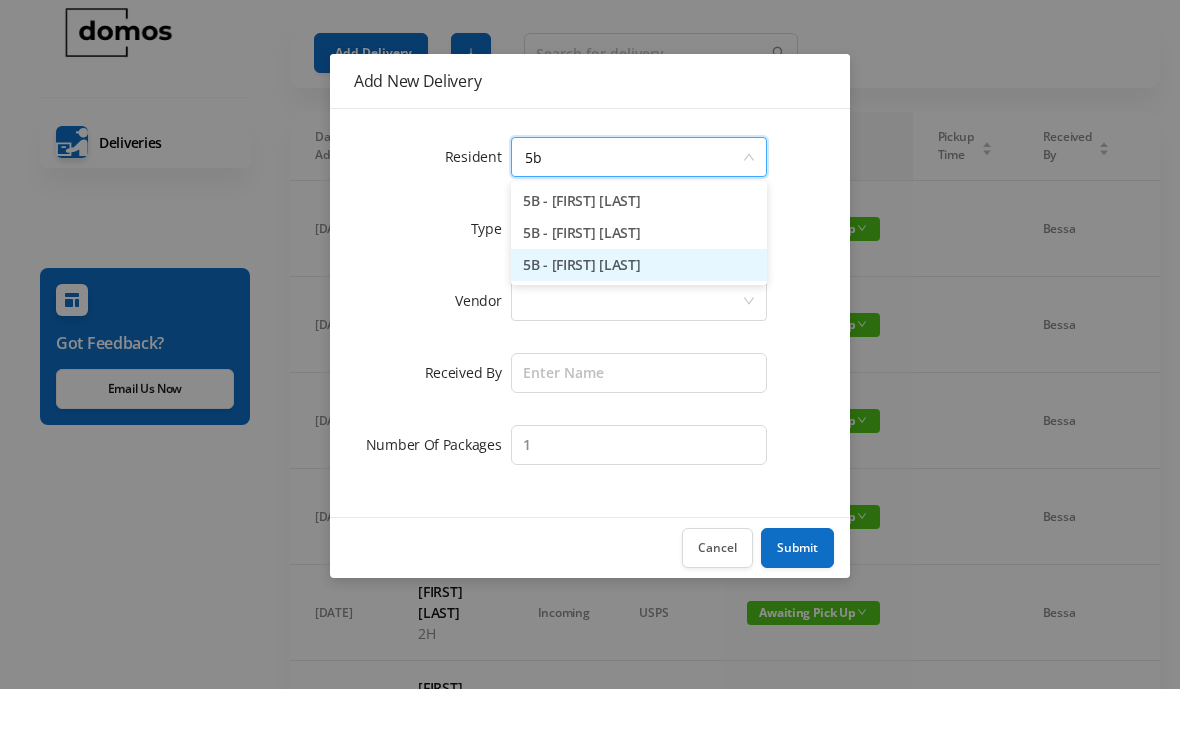 click on "5B - [FIRST] [LAST]" at bounding box center [639, 311] 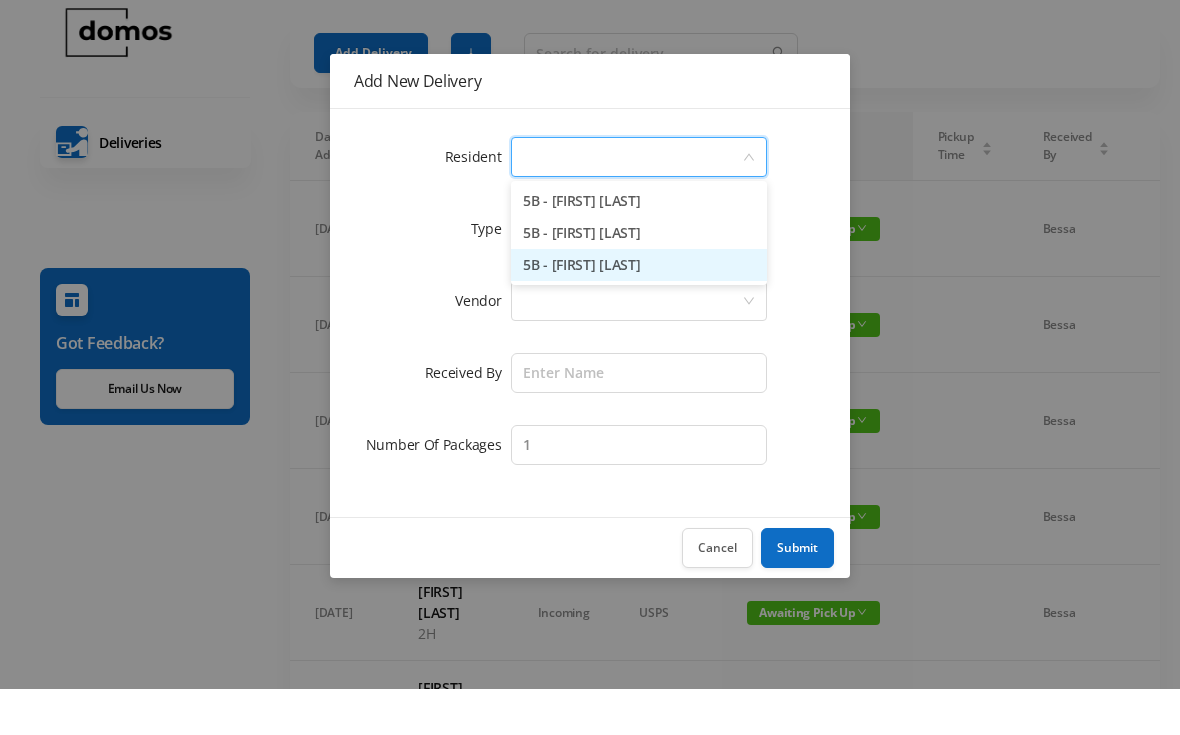 scroll, scrollTop: 46, scrollLeft: 0, axis: vertical 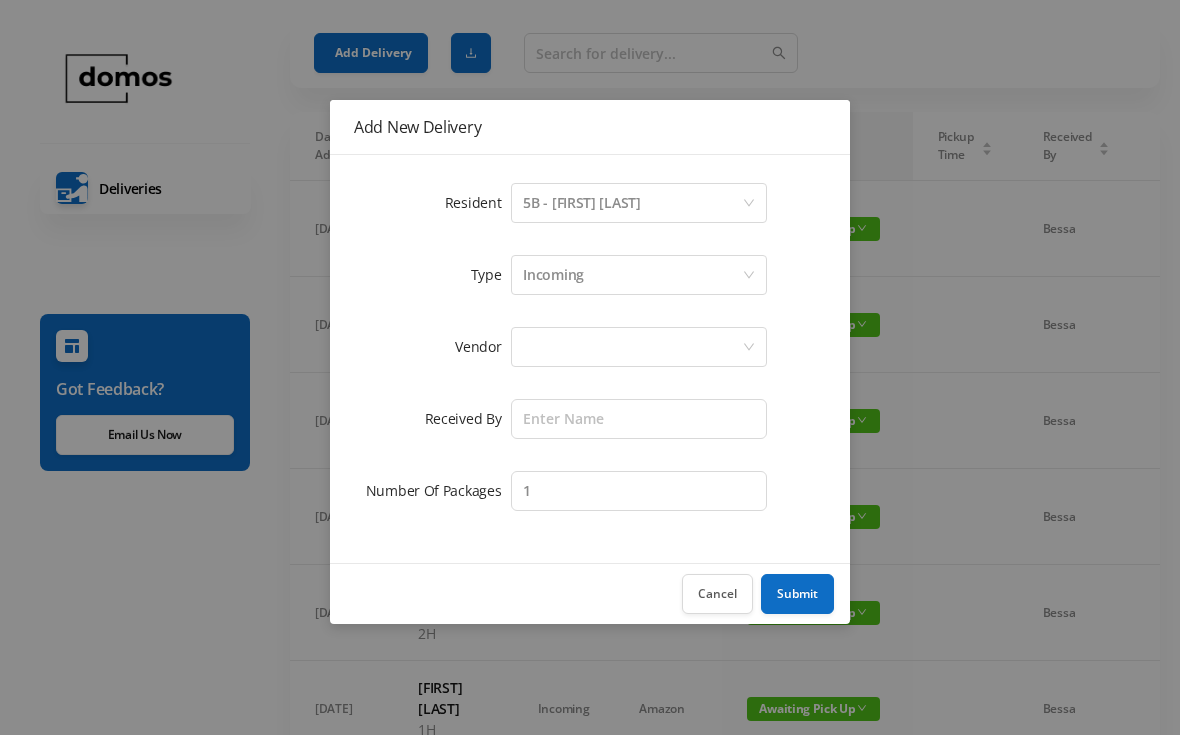 click at bounding box center [632, 347] 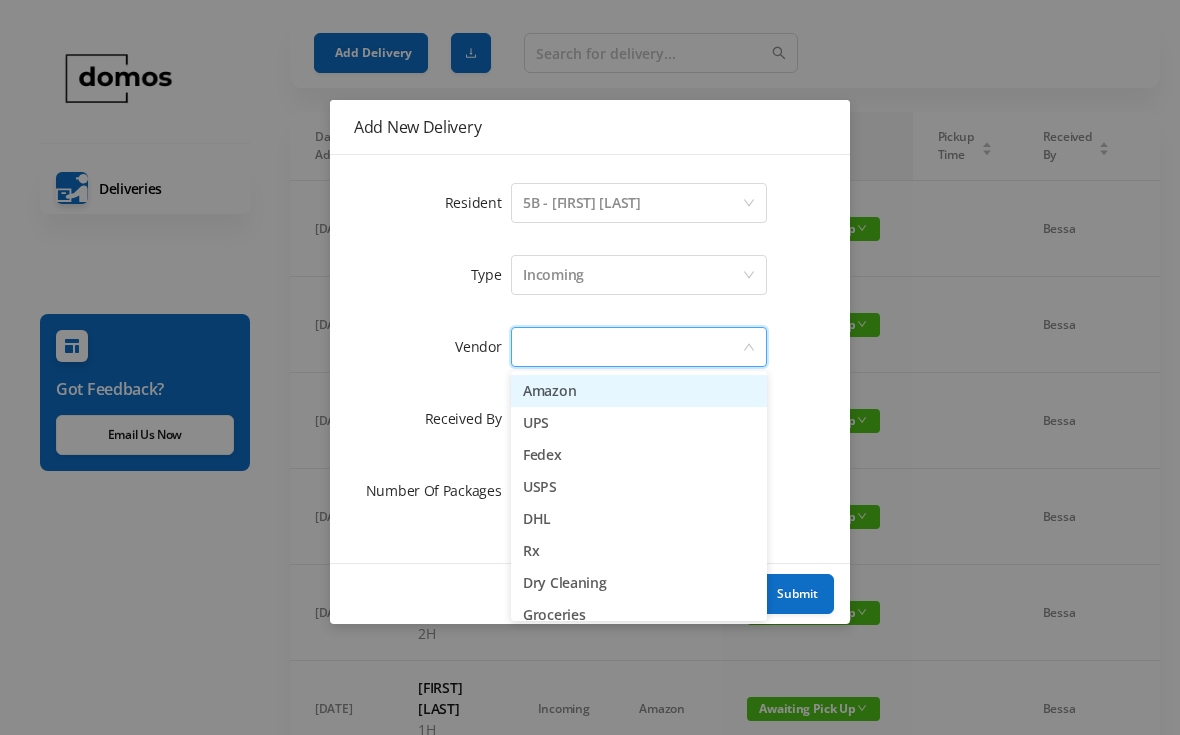 click on "Amazon" at bounding box center (639, 391) 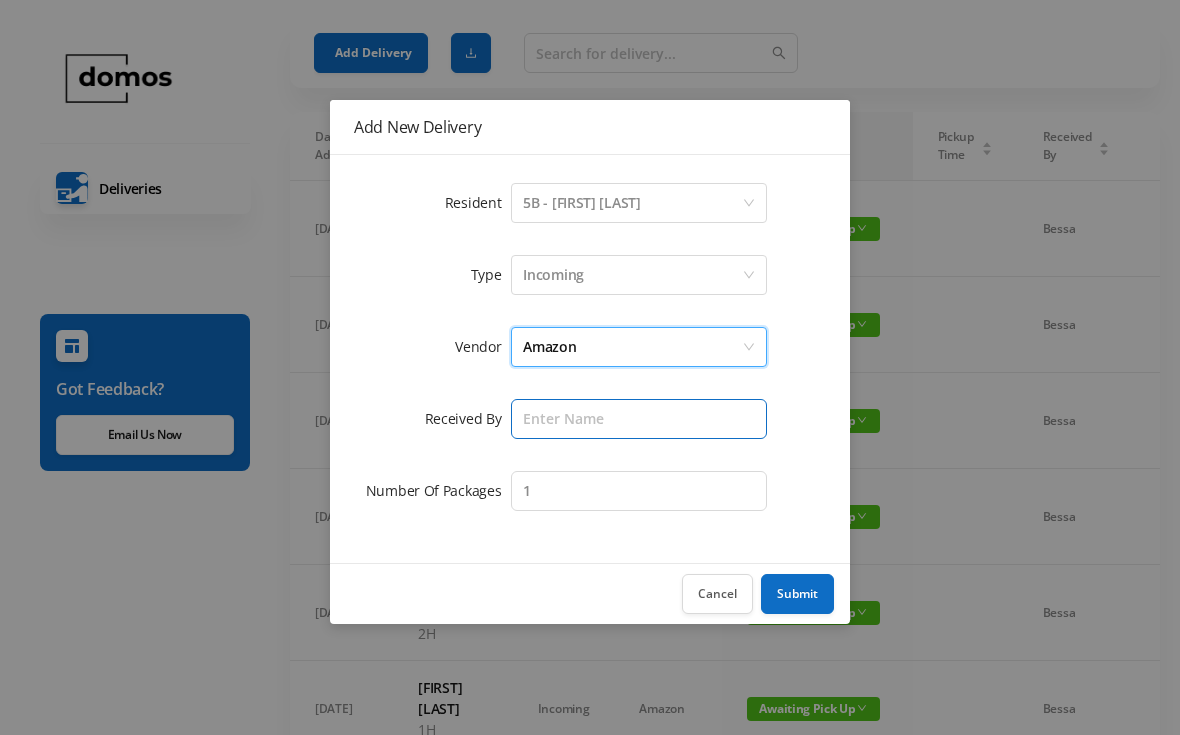 click at bounding box center (639, 419) 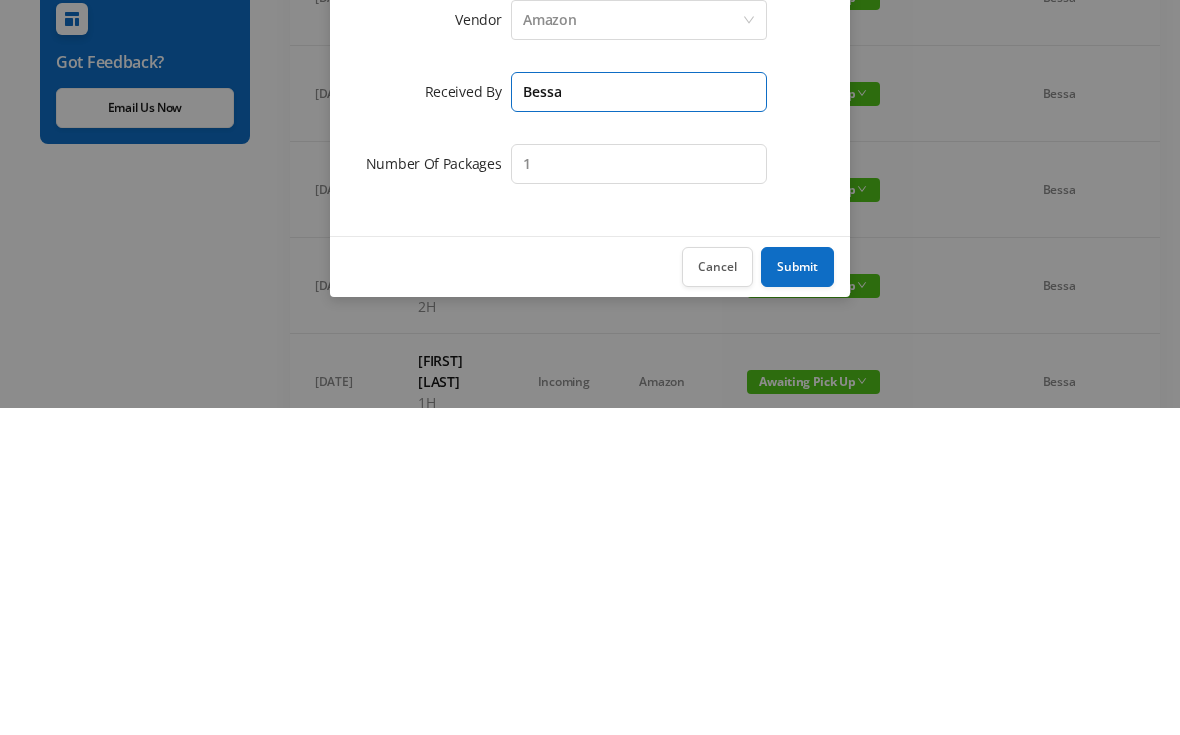 type on "Bessa" 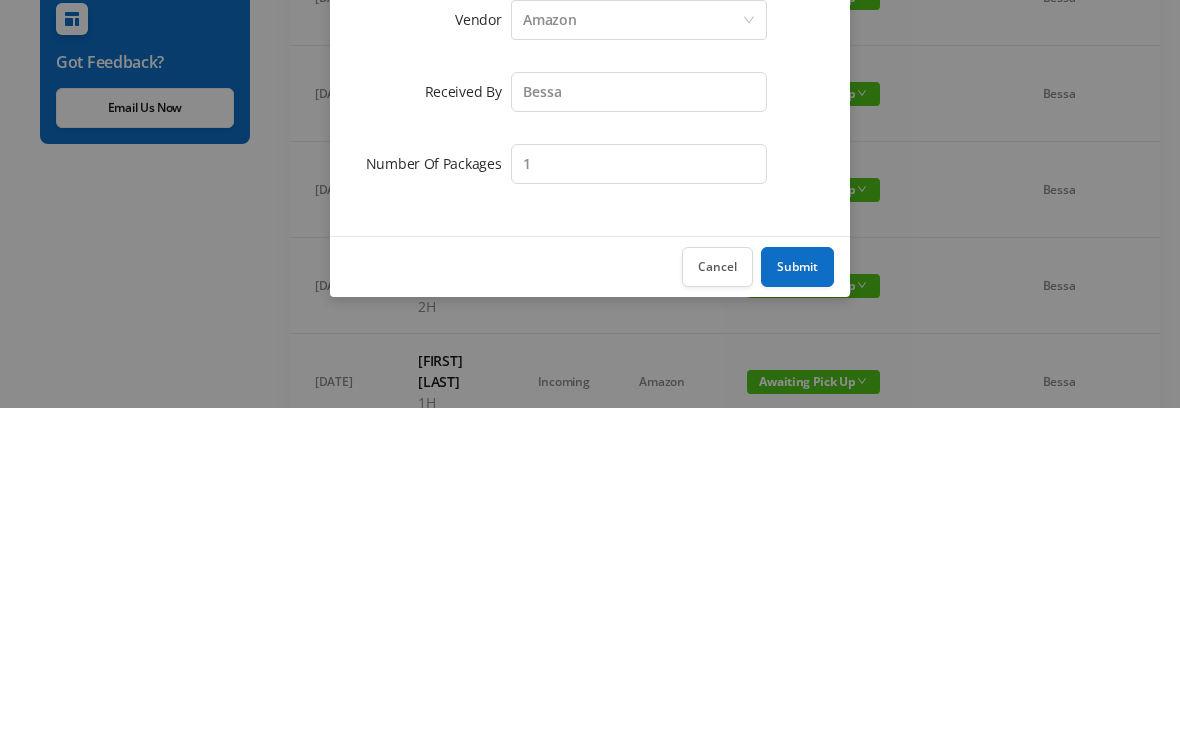 click on "Submit" at bounding box center (797, 594) 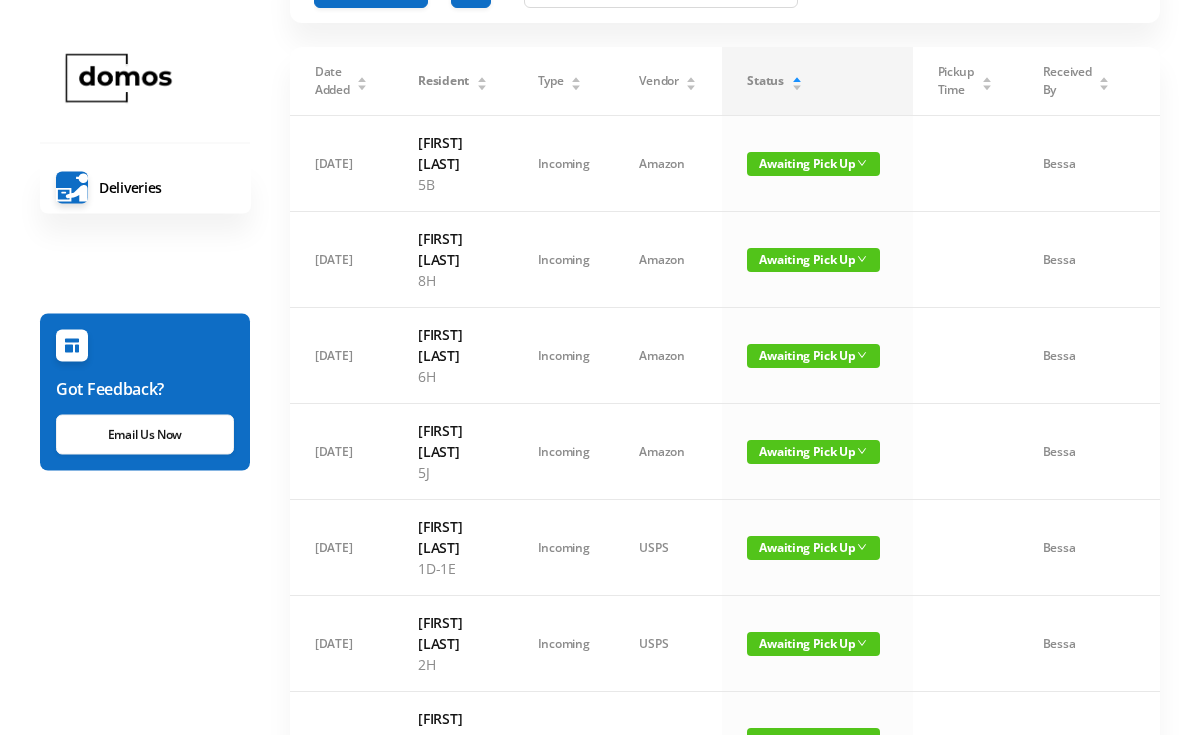 scroll, scrollTop: 0, scrollLeft: 0, axis: both 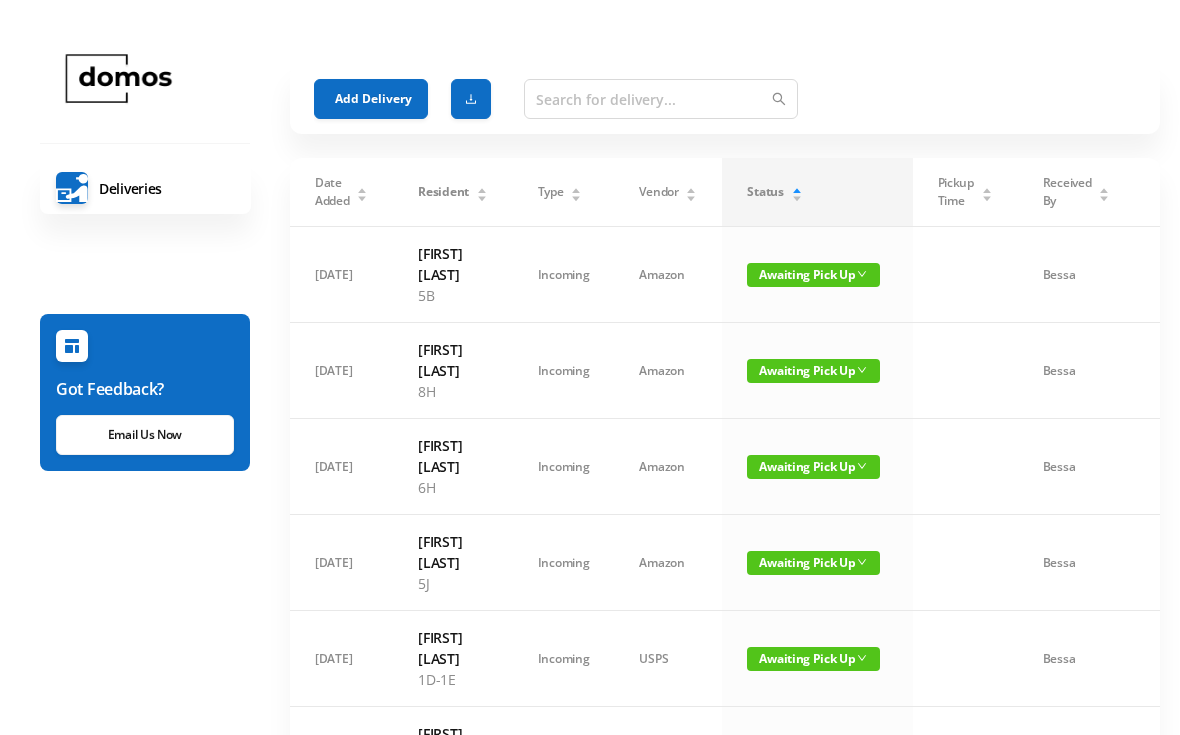click on "Add Delivery" at bounding box center (371, 99) 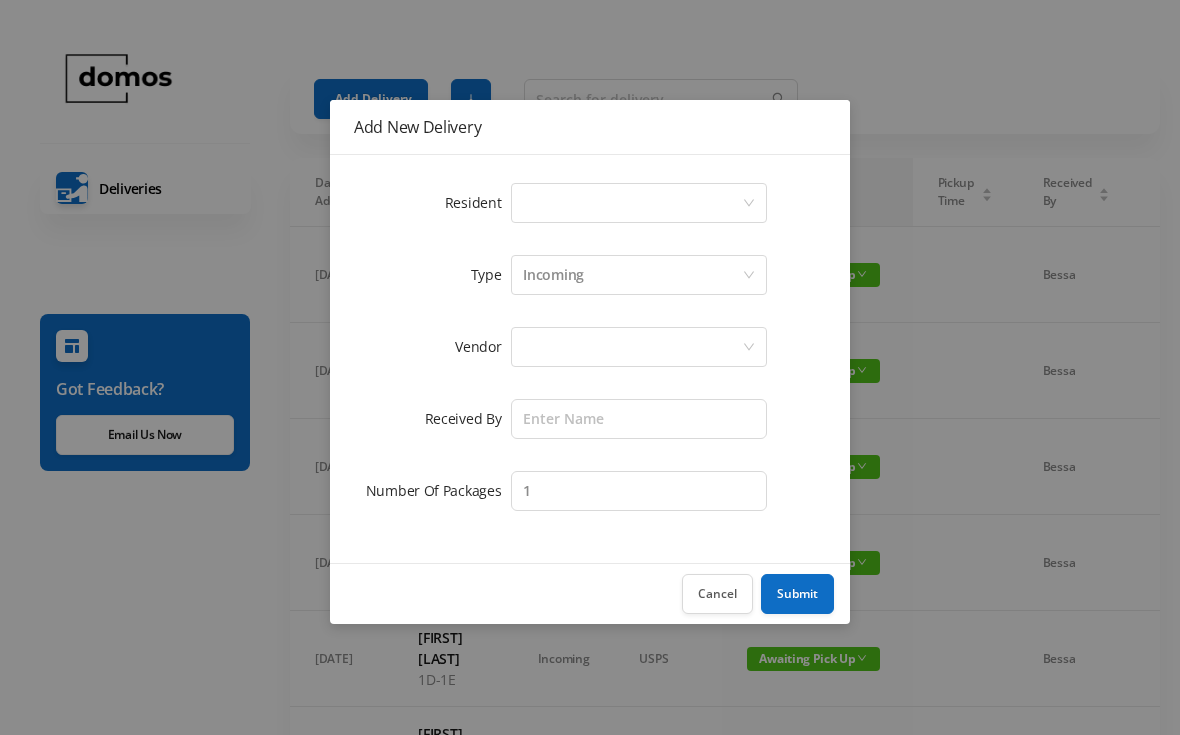 click on "Select a person" at bounding box center (632, 203) 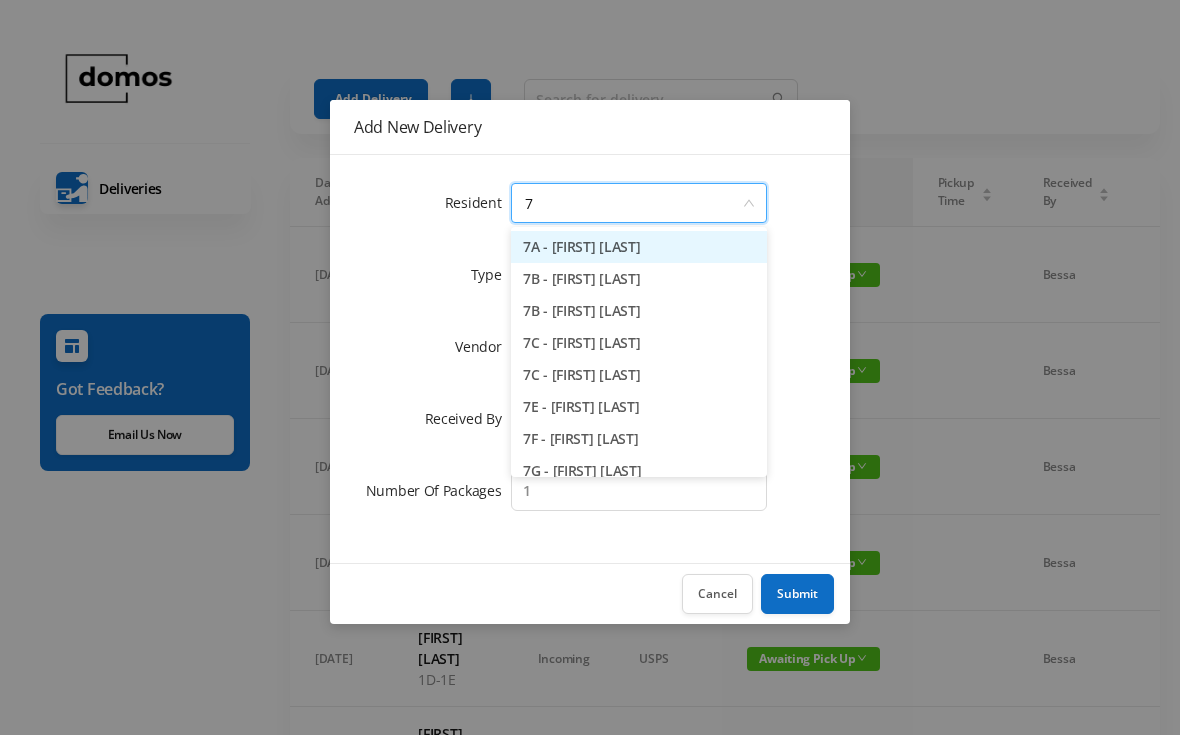 type on "7b" 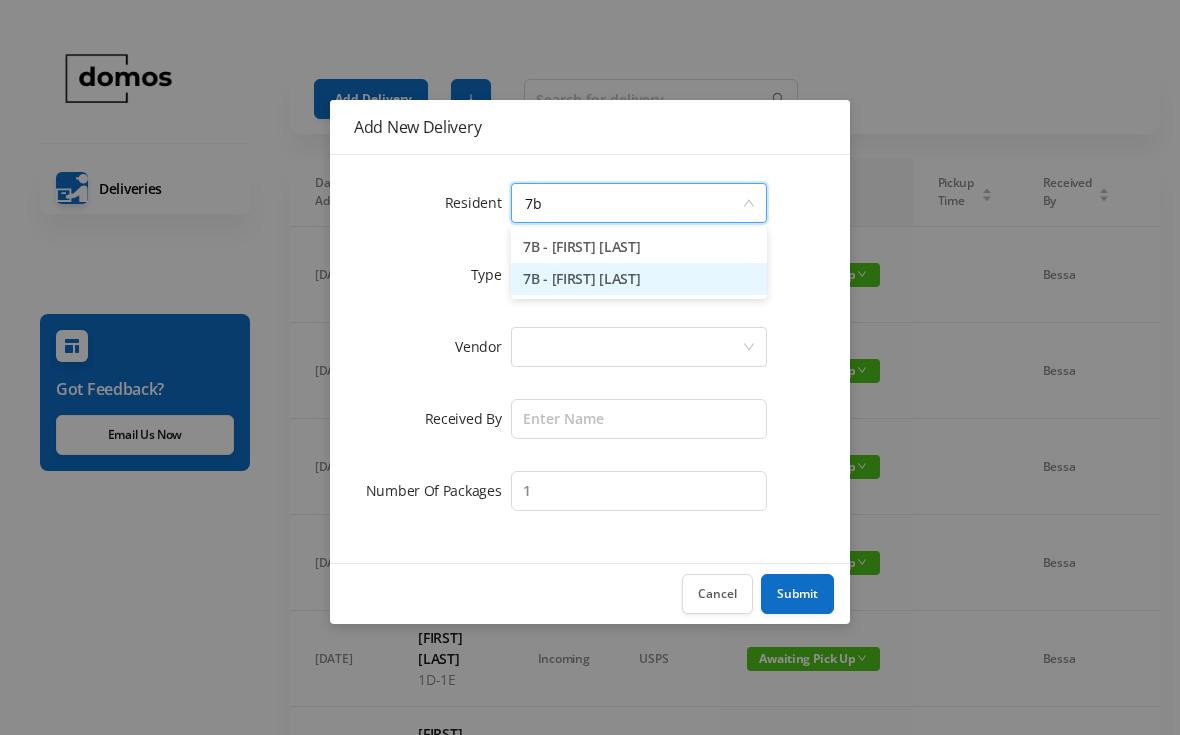 click on "7B - [FIRST] [LAST]" at bounding box center (639, 279) 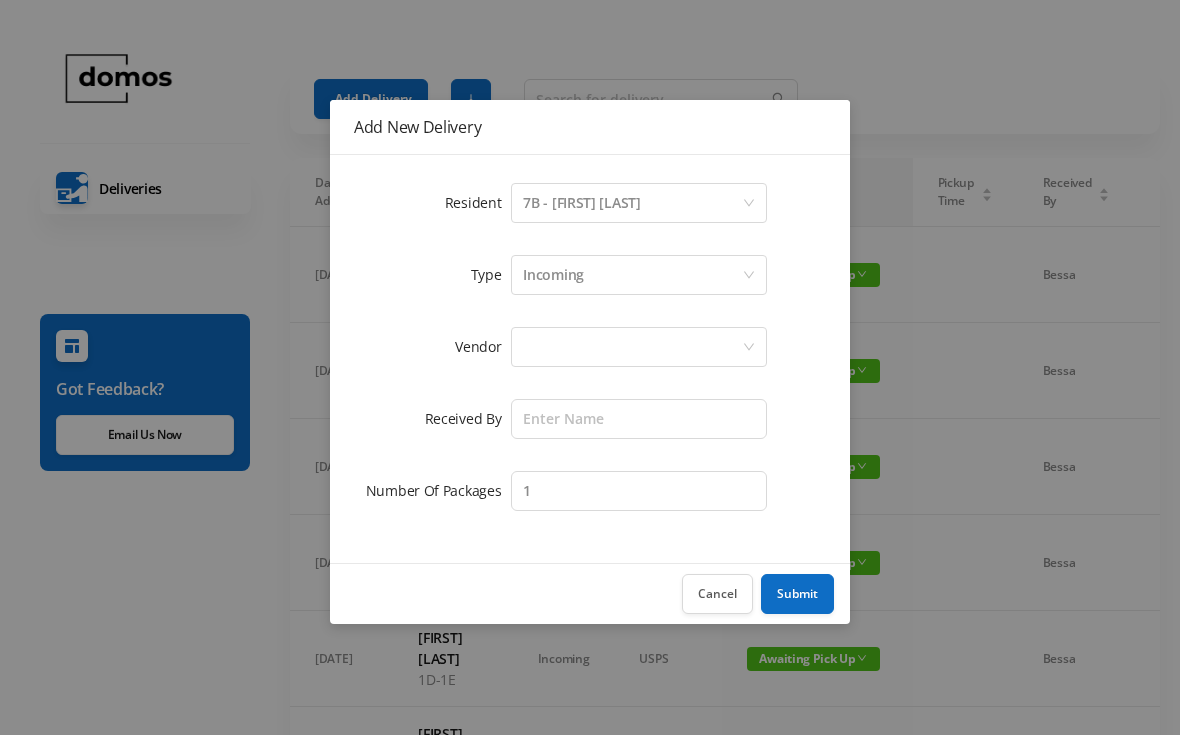 click at bounding box center (632, 347) 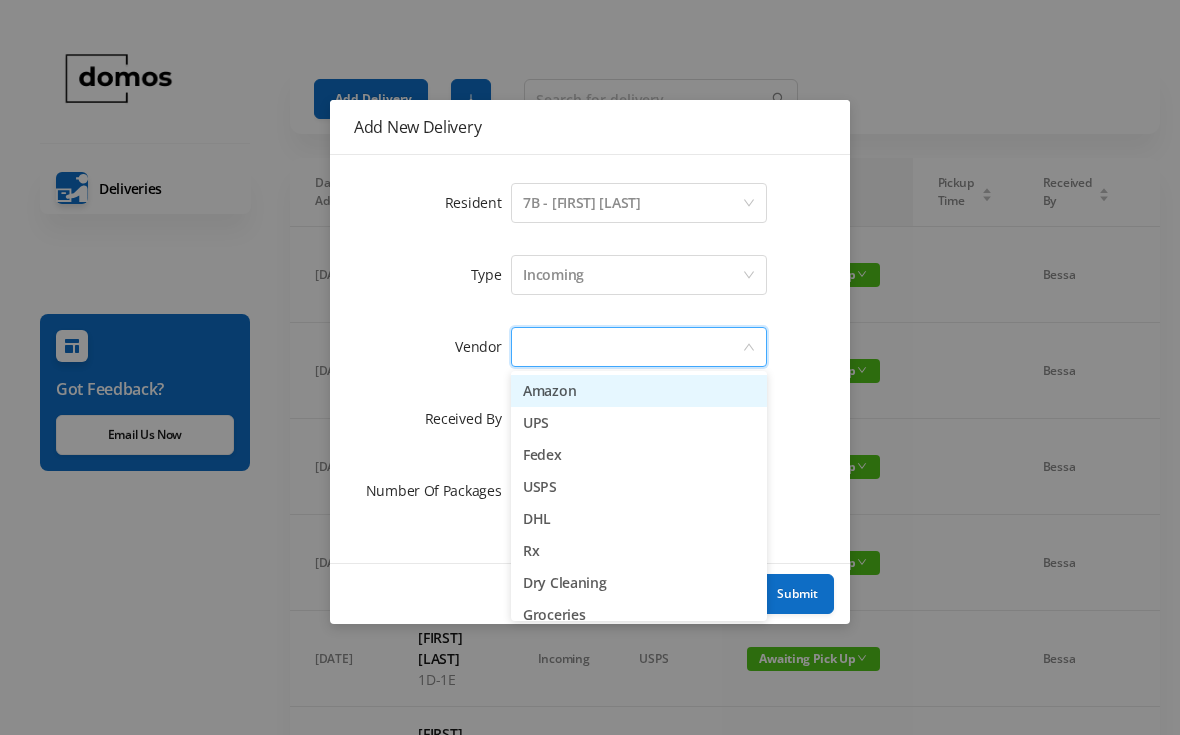 click on "Fedex" at bounding box center (639, 455) 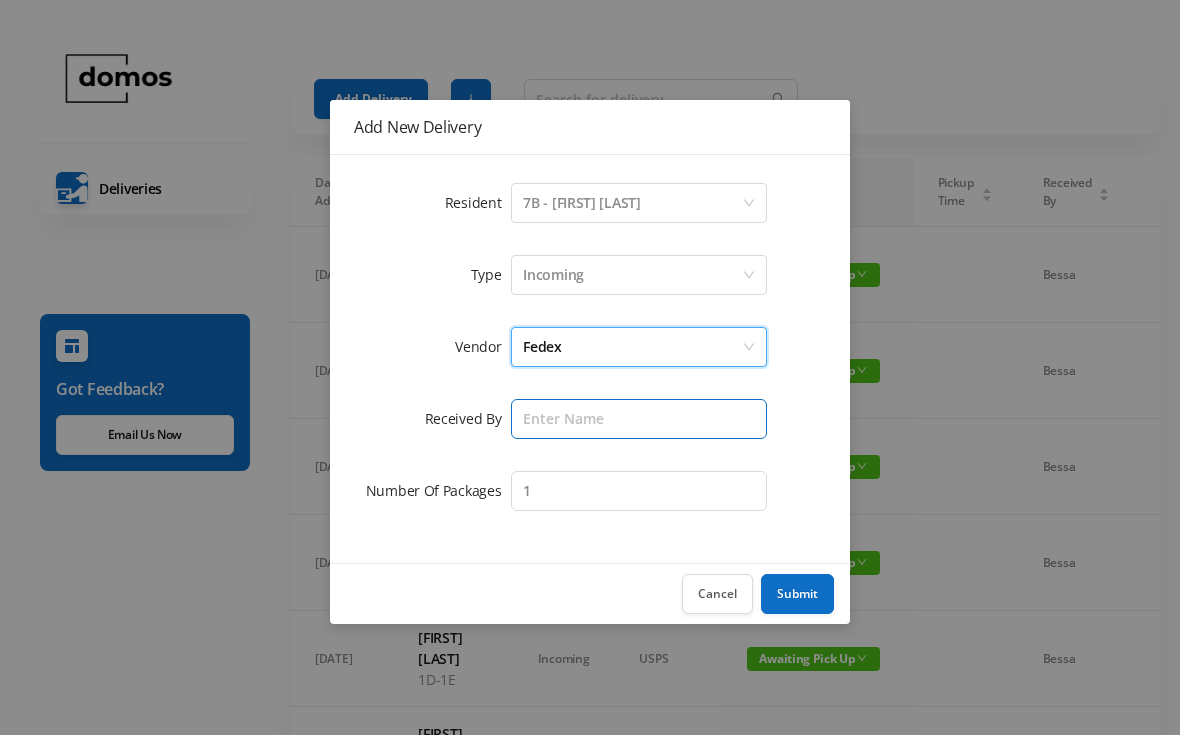 click at bounding box center (639, 419) 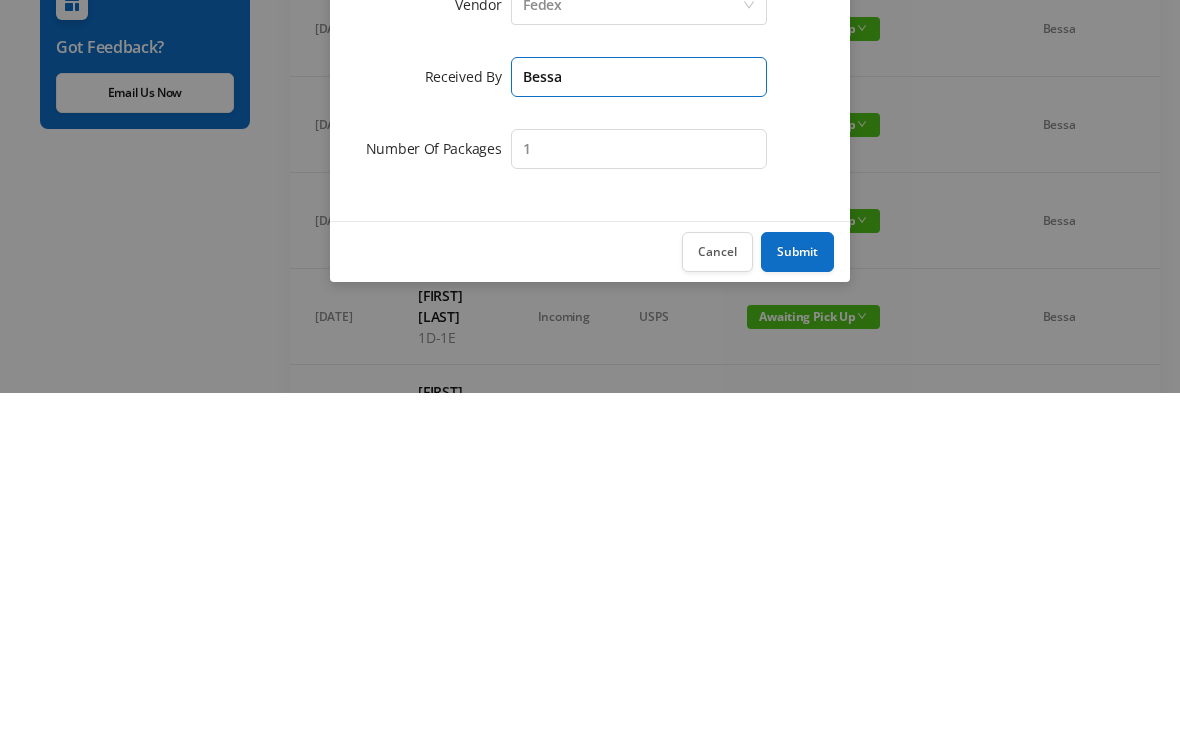 type on "Bessa" 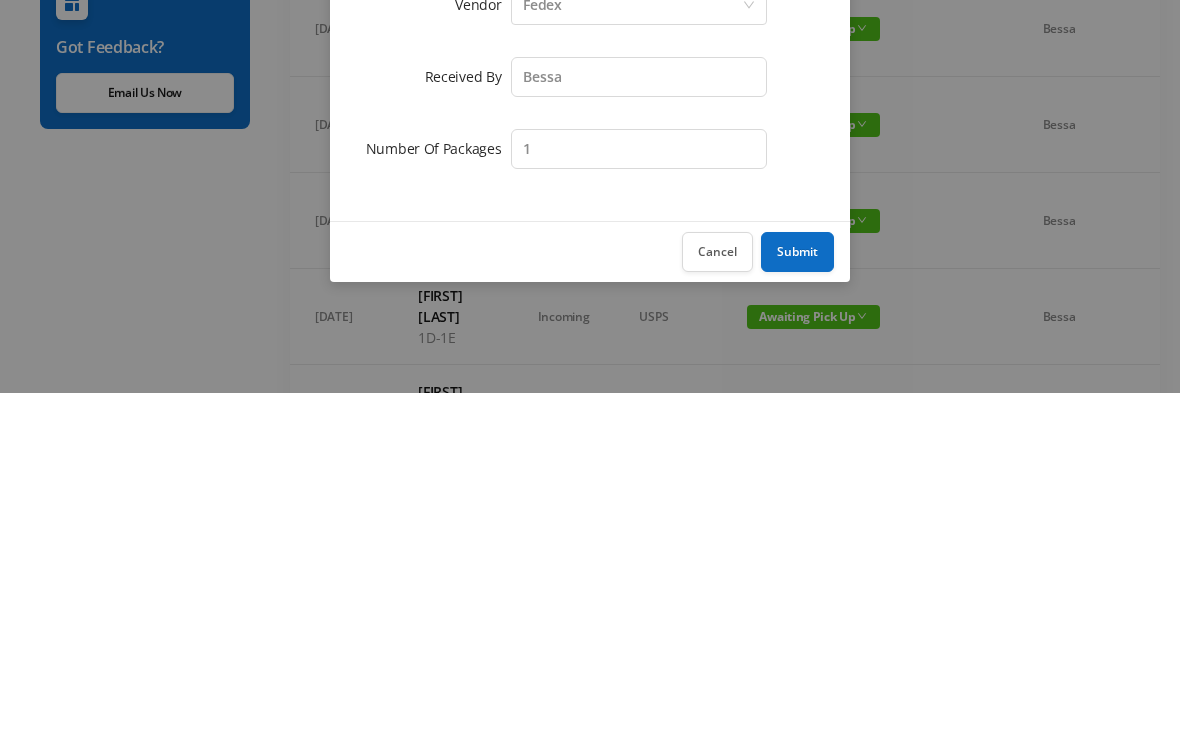 click on "Submit" at bounding box center (797, 594) 